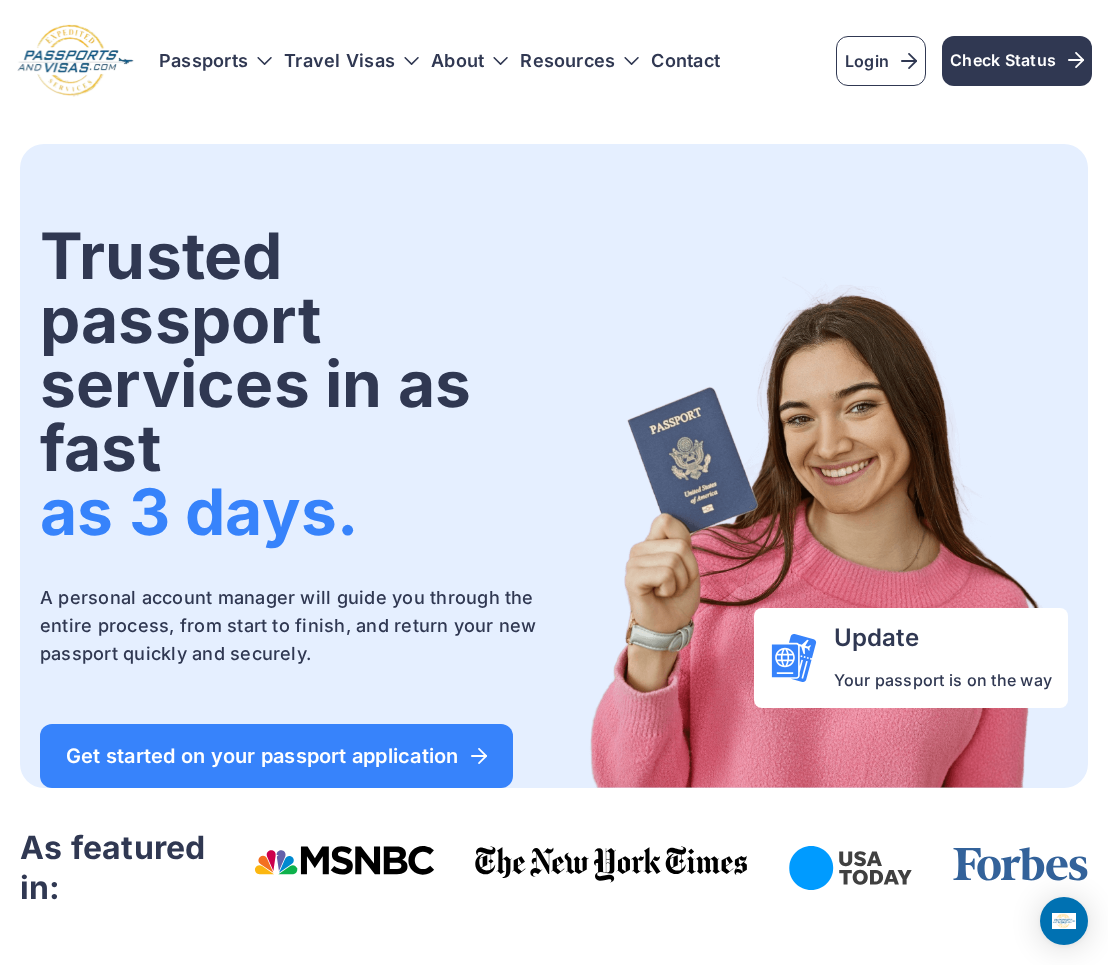 scroll, scrollTop: 0, scrollLeft: 0, axis: both 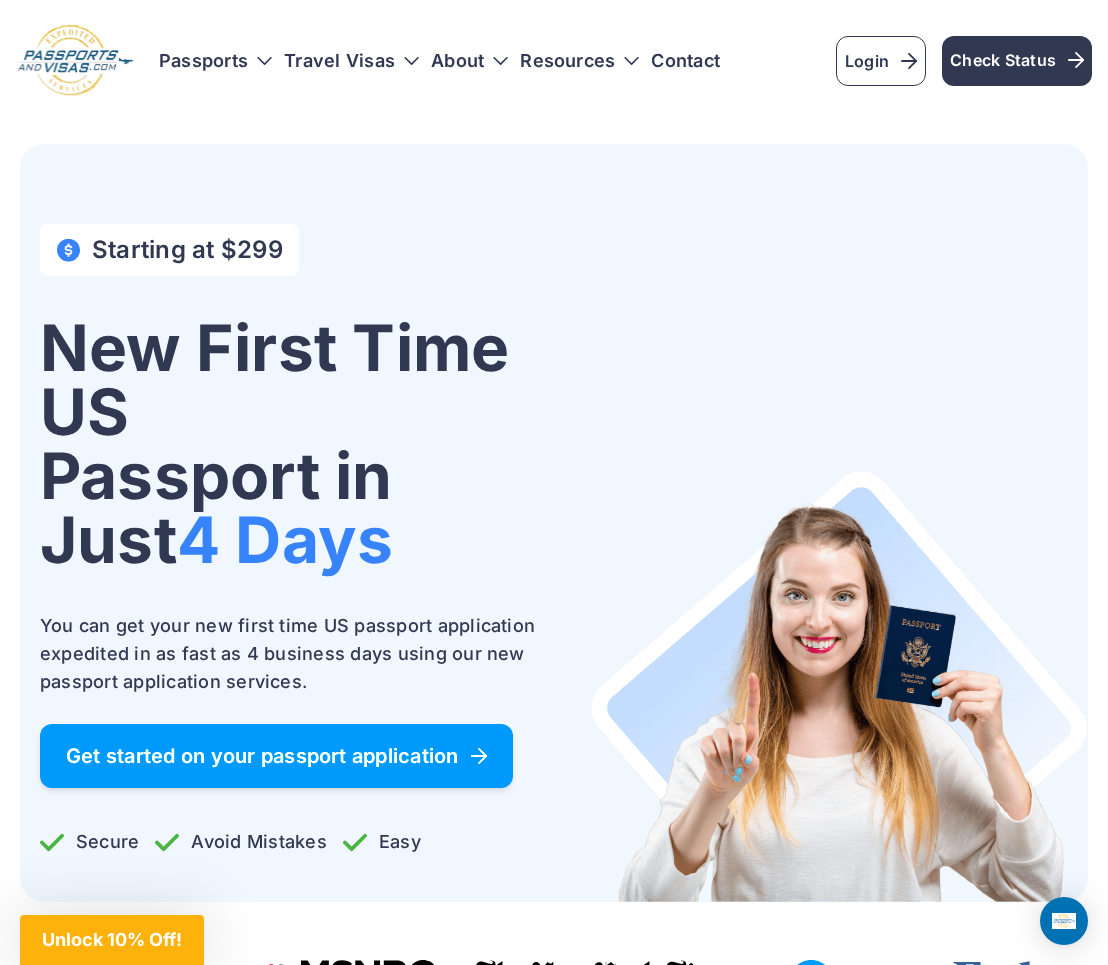 click on "Get started on your passport application" at bounding box center [276, 756] 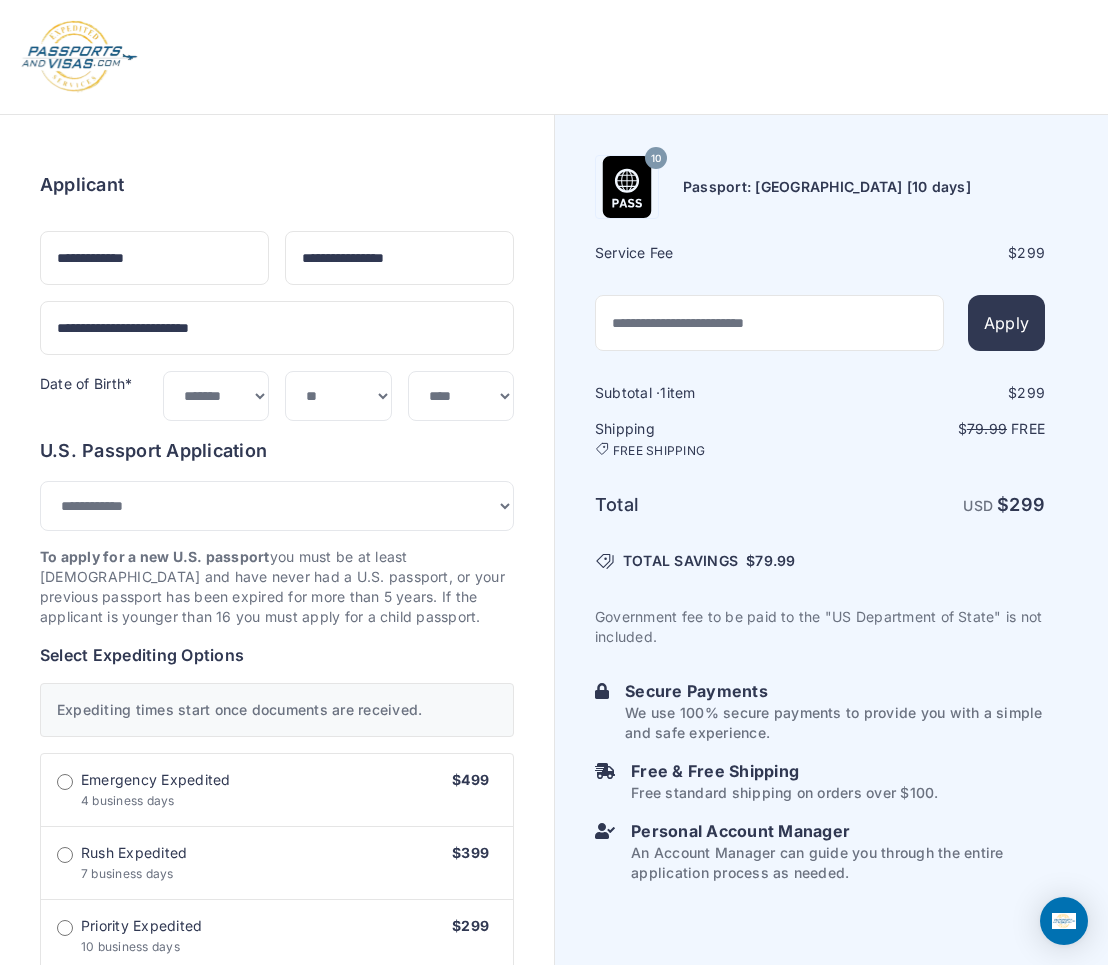 select on "*" 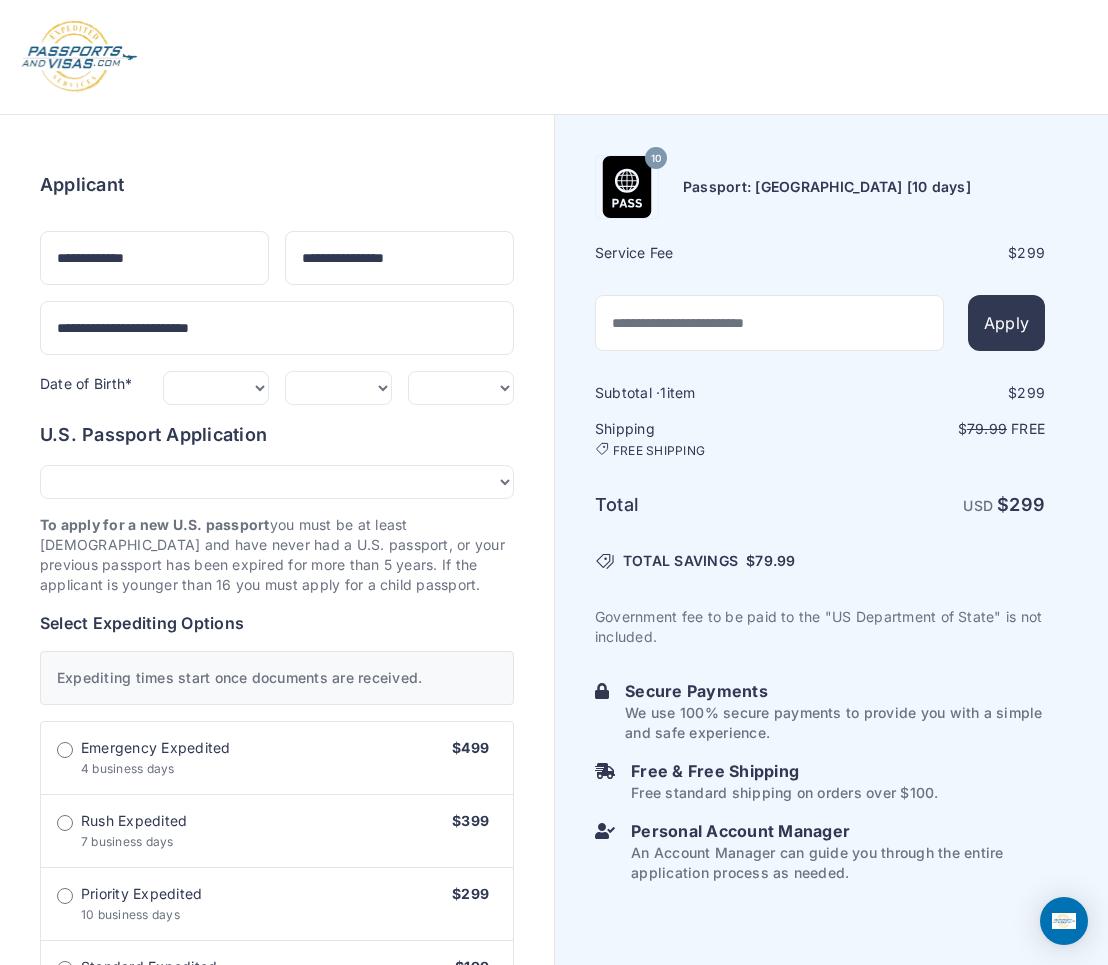 scroll, scrollTop: 0, scrollLeft: 0, axis: both 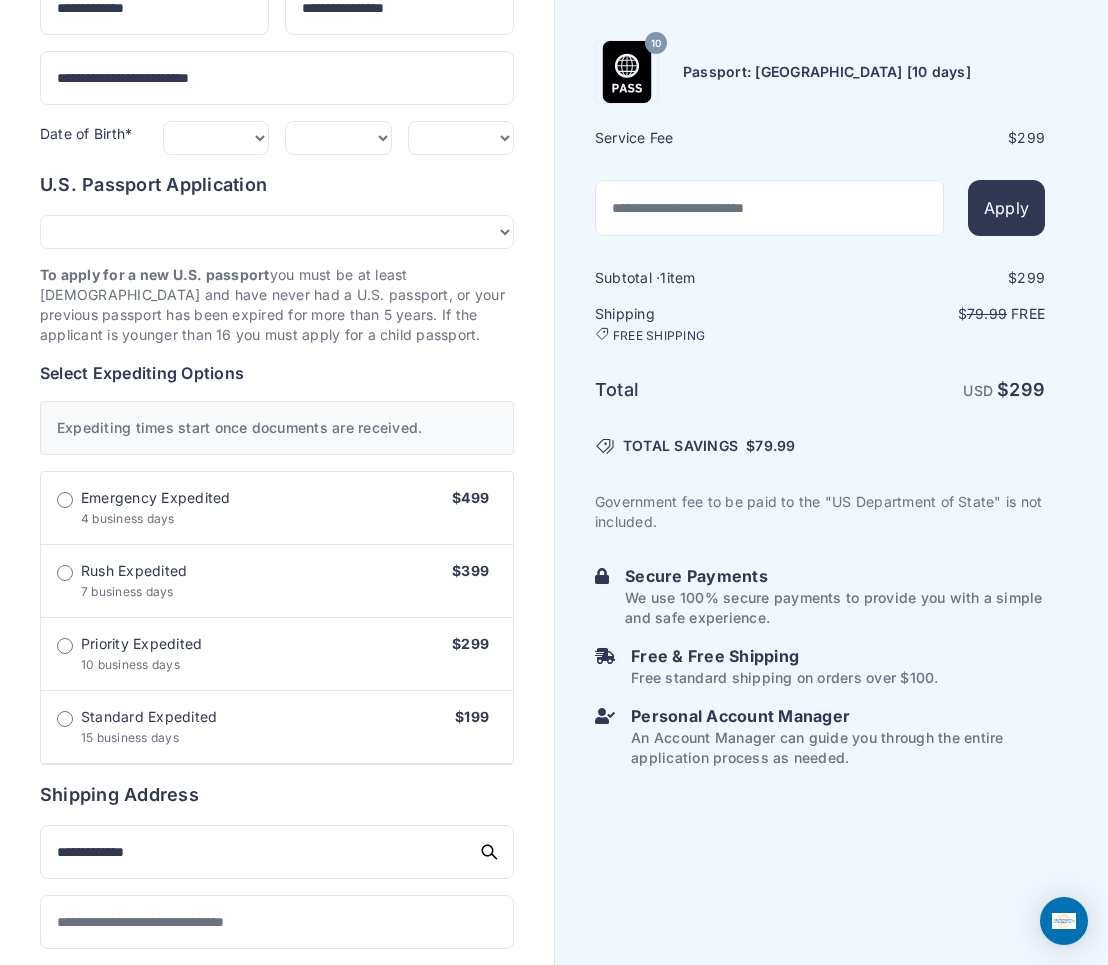 click on "Rush Expedited
7 business days
$399" at bounding box center (277, 581) 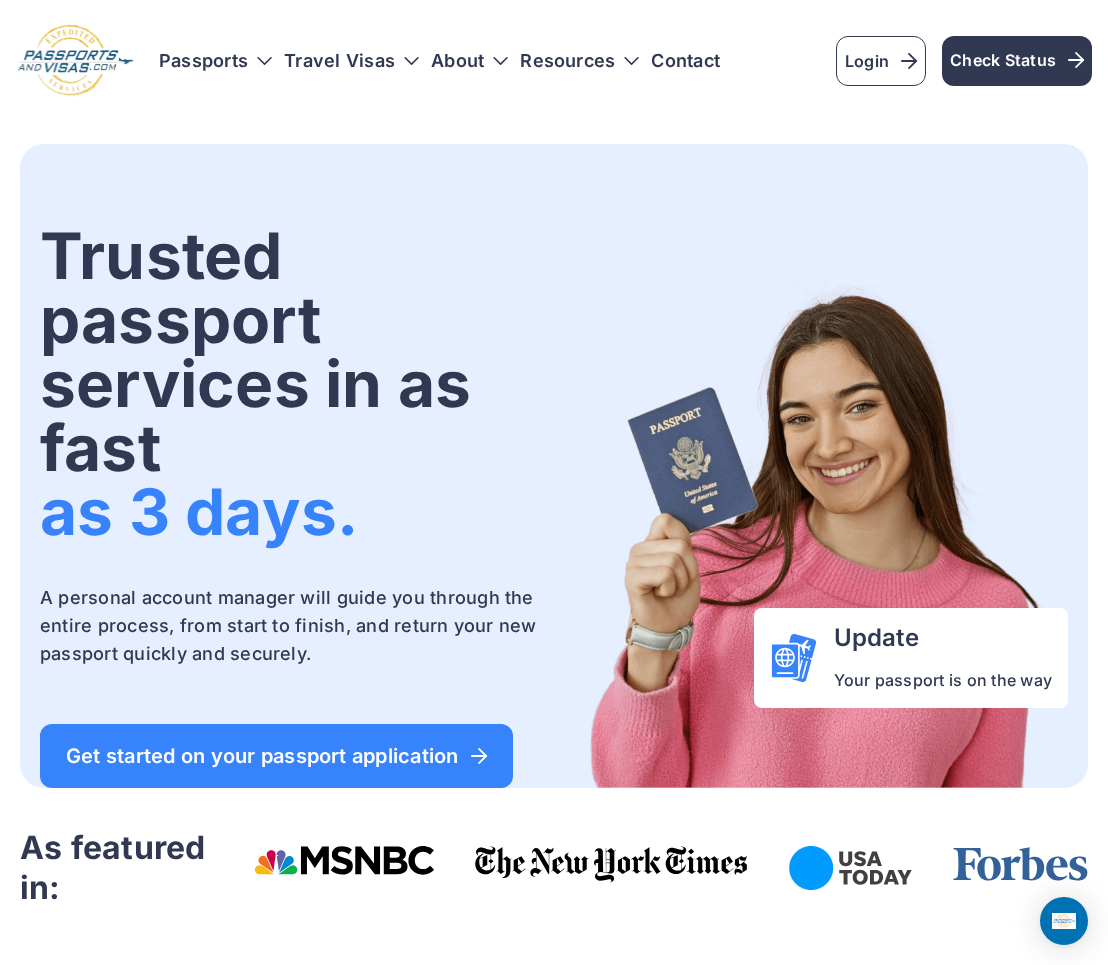 scroll, scrollTop: 0, scrollLeft: 0, axis: both 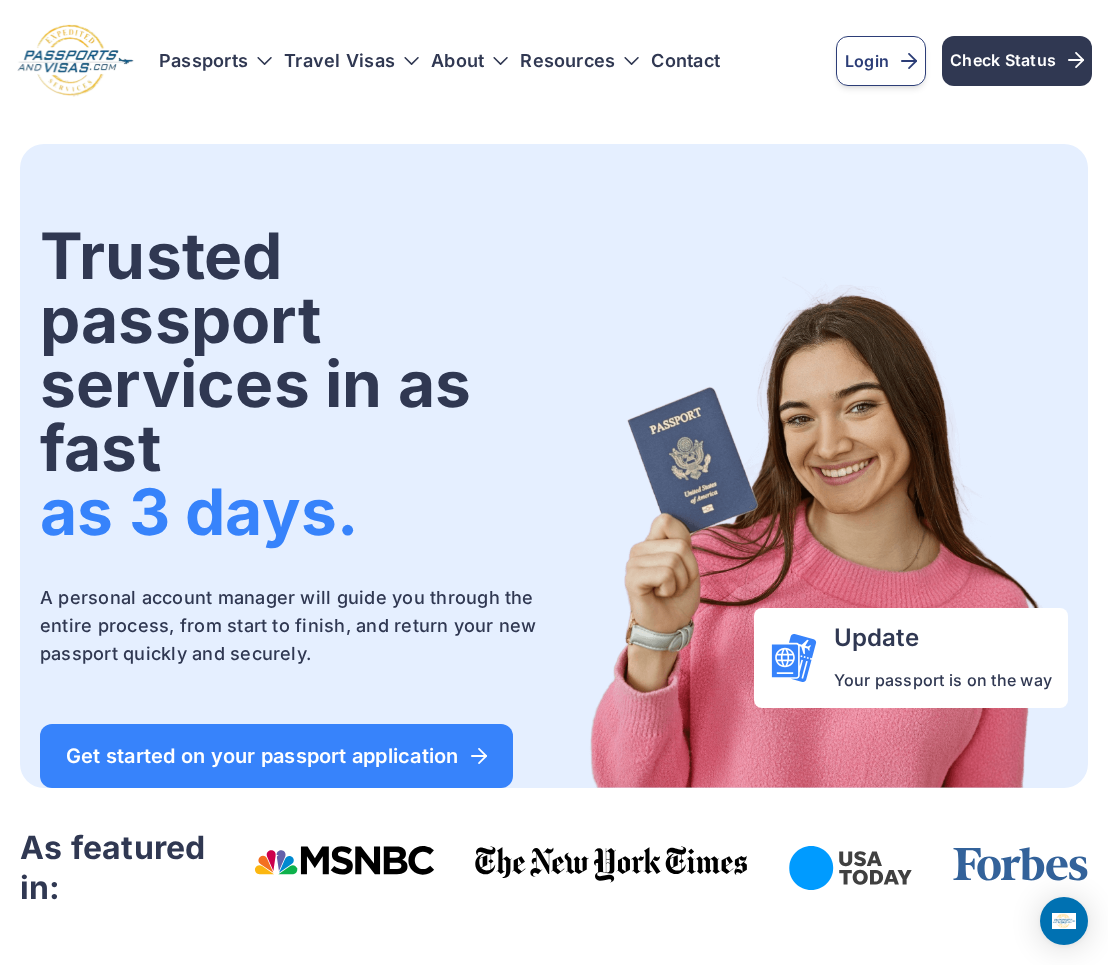 click on "Login" at bounding box center (881, 61) 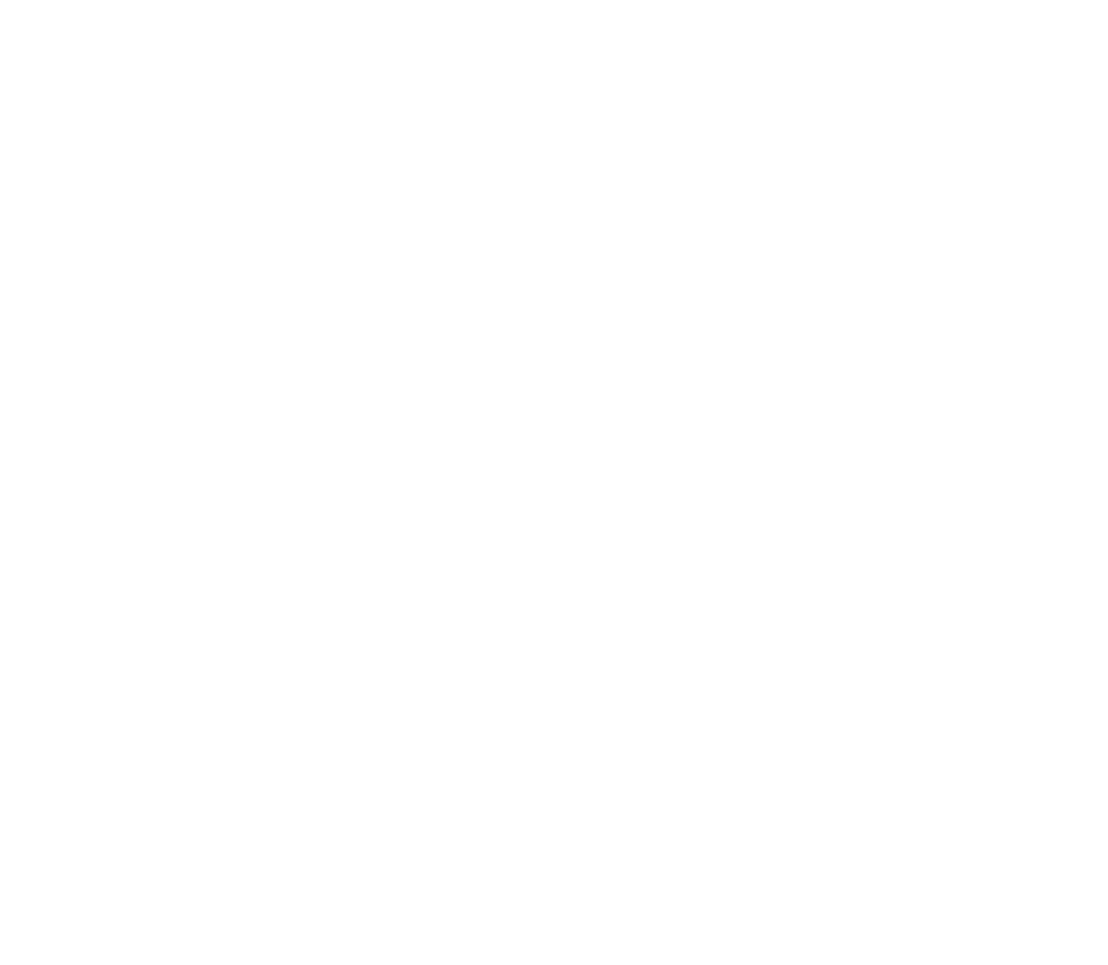 scroll, scrollTop: 0, scrollLeft: 0, axis: both 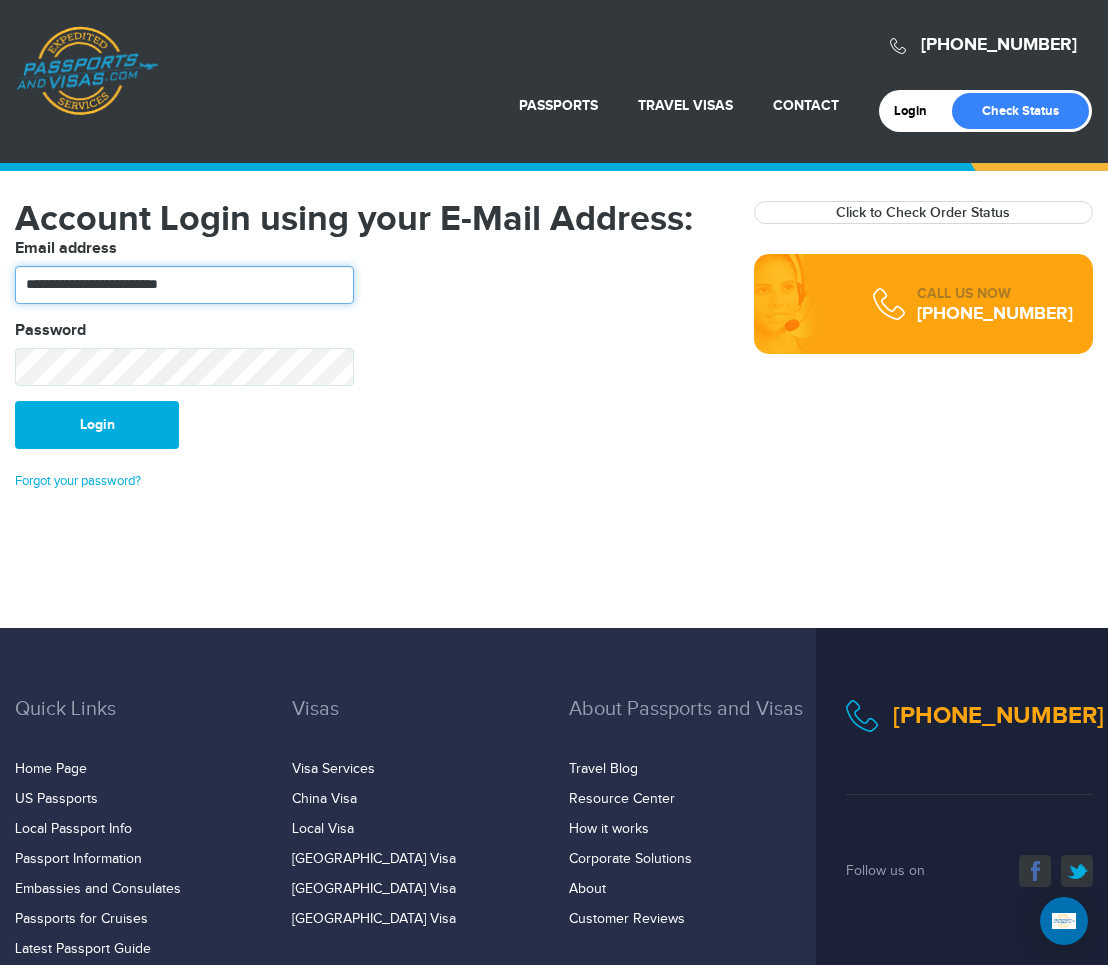 type on "**********" 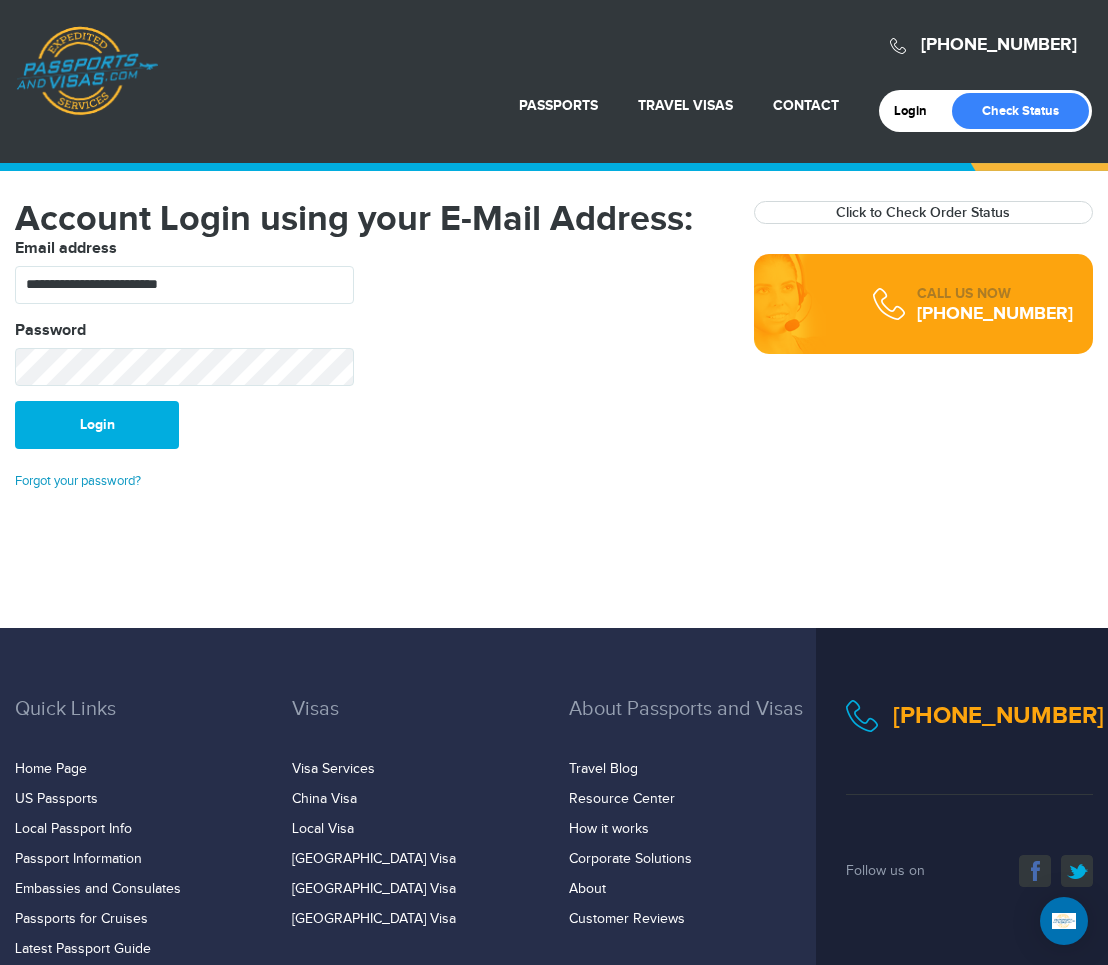 click on "Forgot your password?" at bounding box center (78, 481) 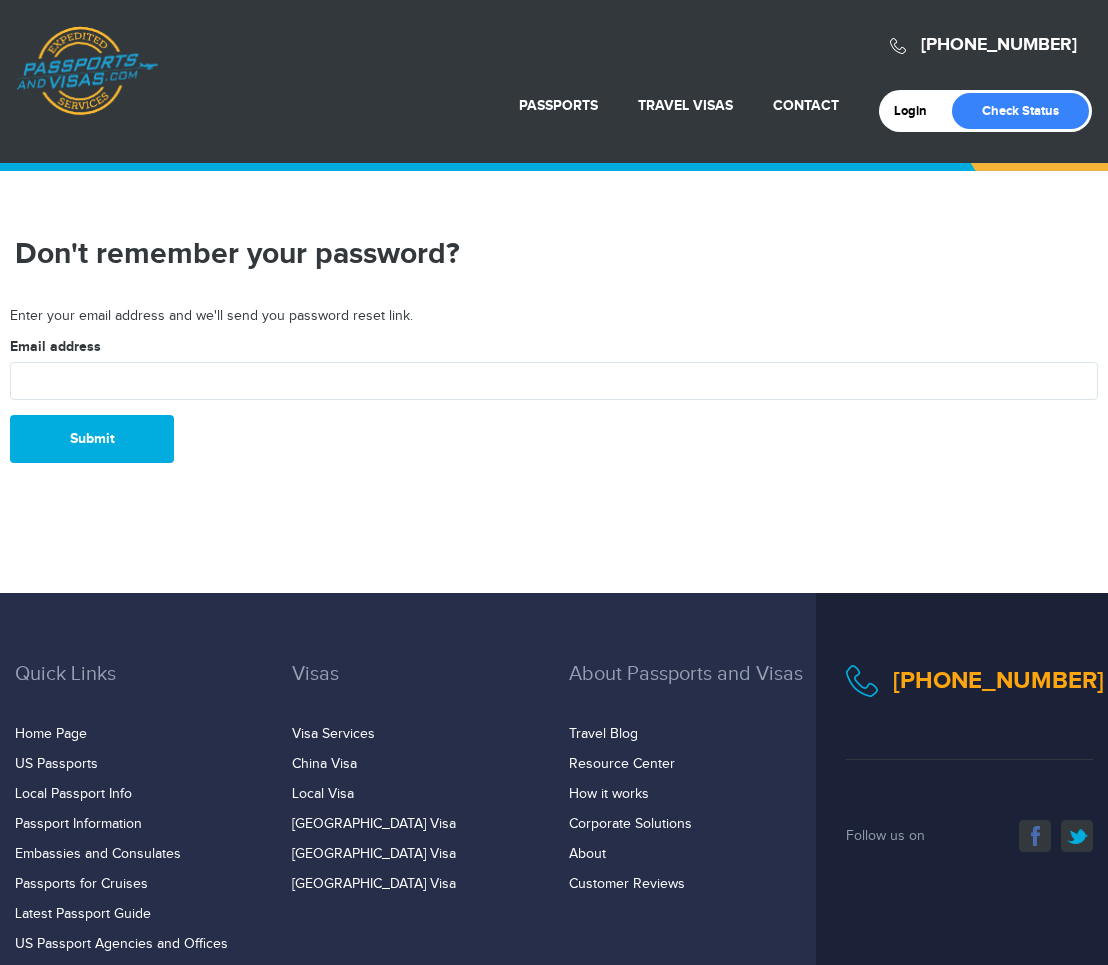 scroll, scrollTop: 0, scrollLeft: 0, axis: both 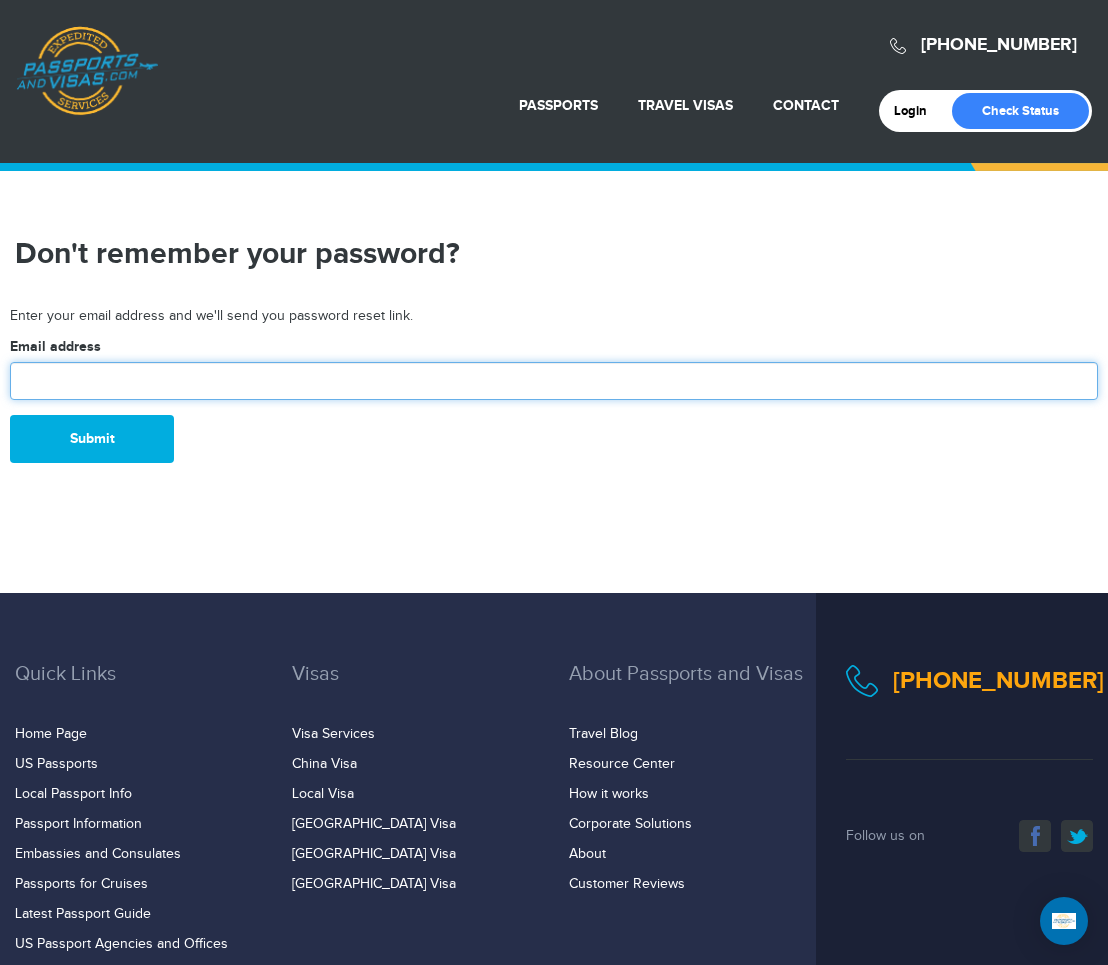 click at bounding box center (554, 381) 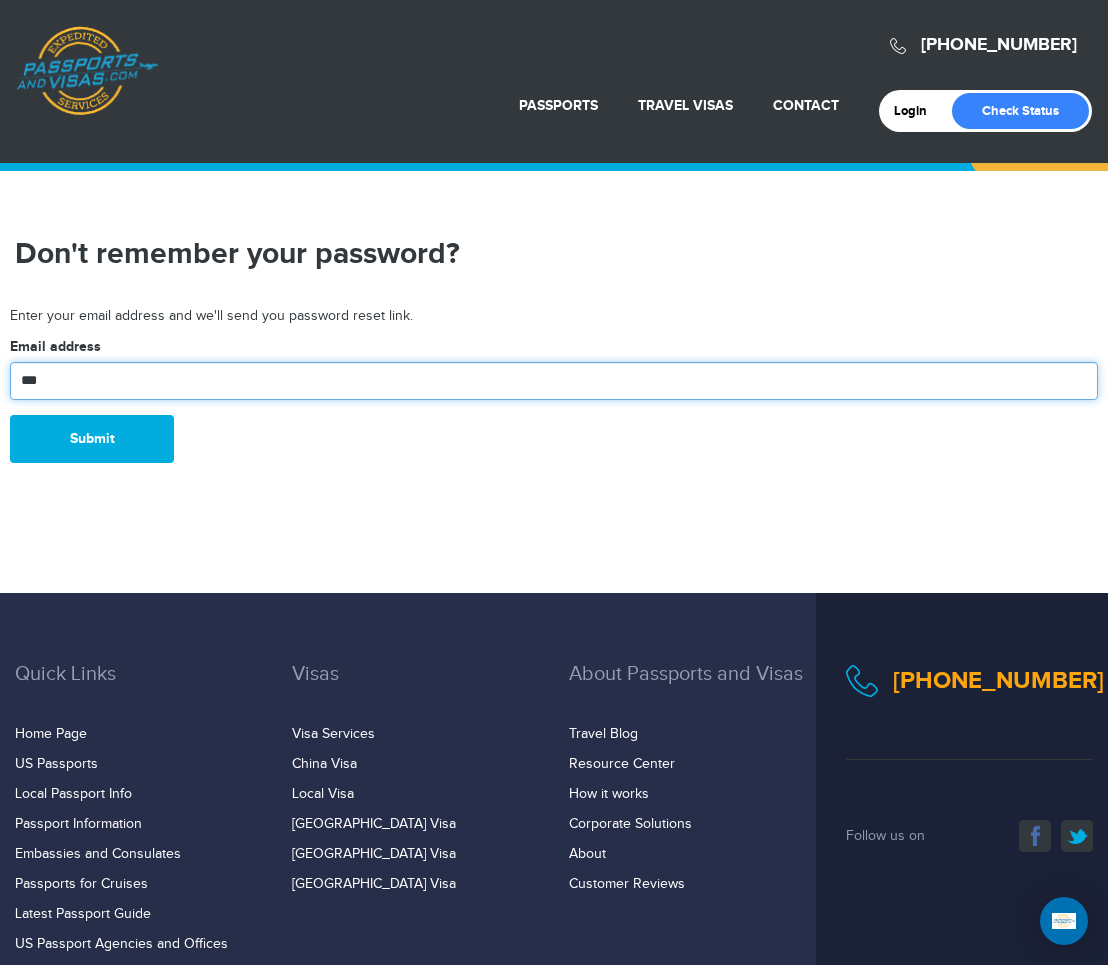 type on "**********" 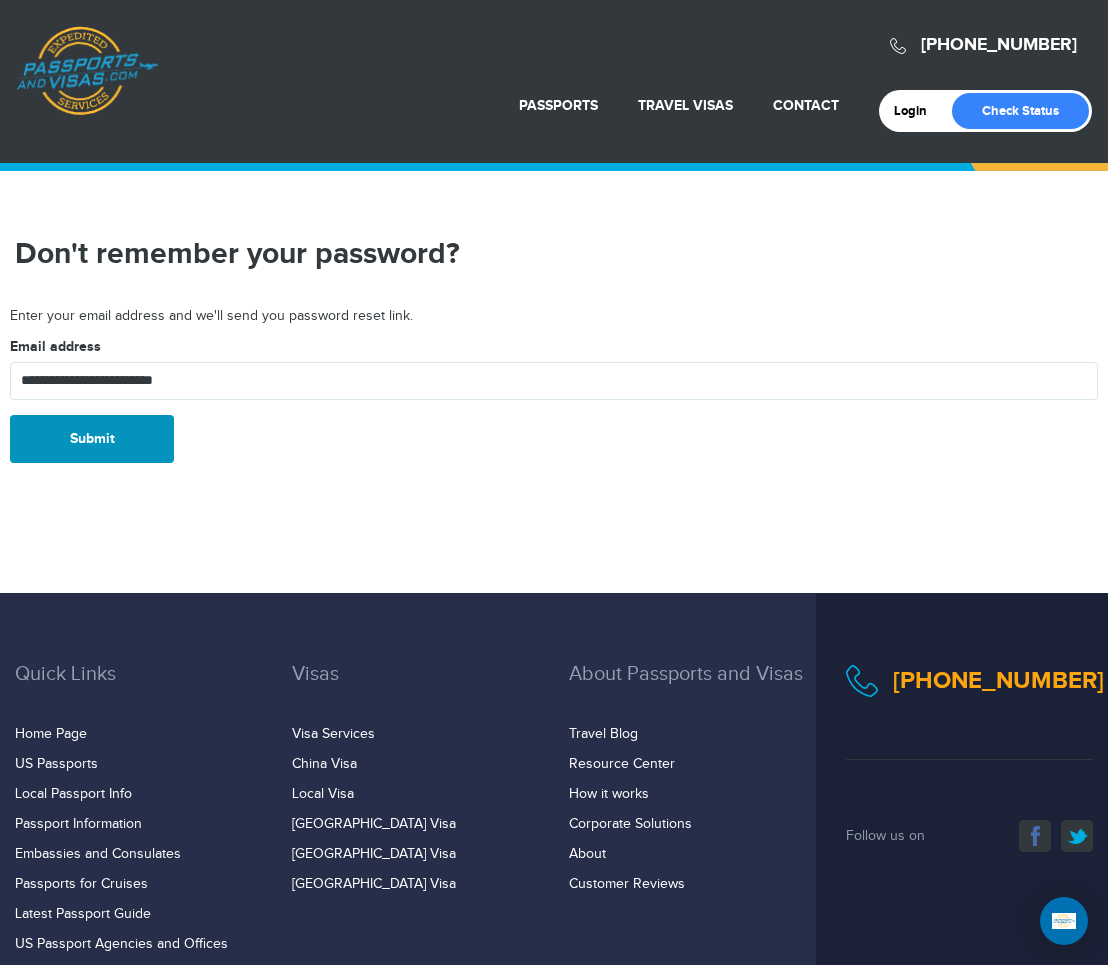 click on "Submit" at bounding box center (92, 439) 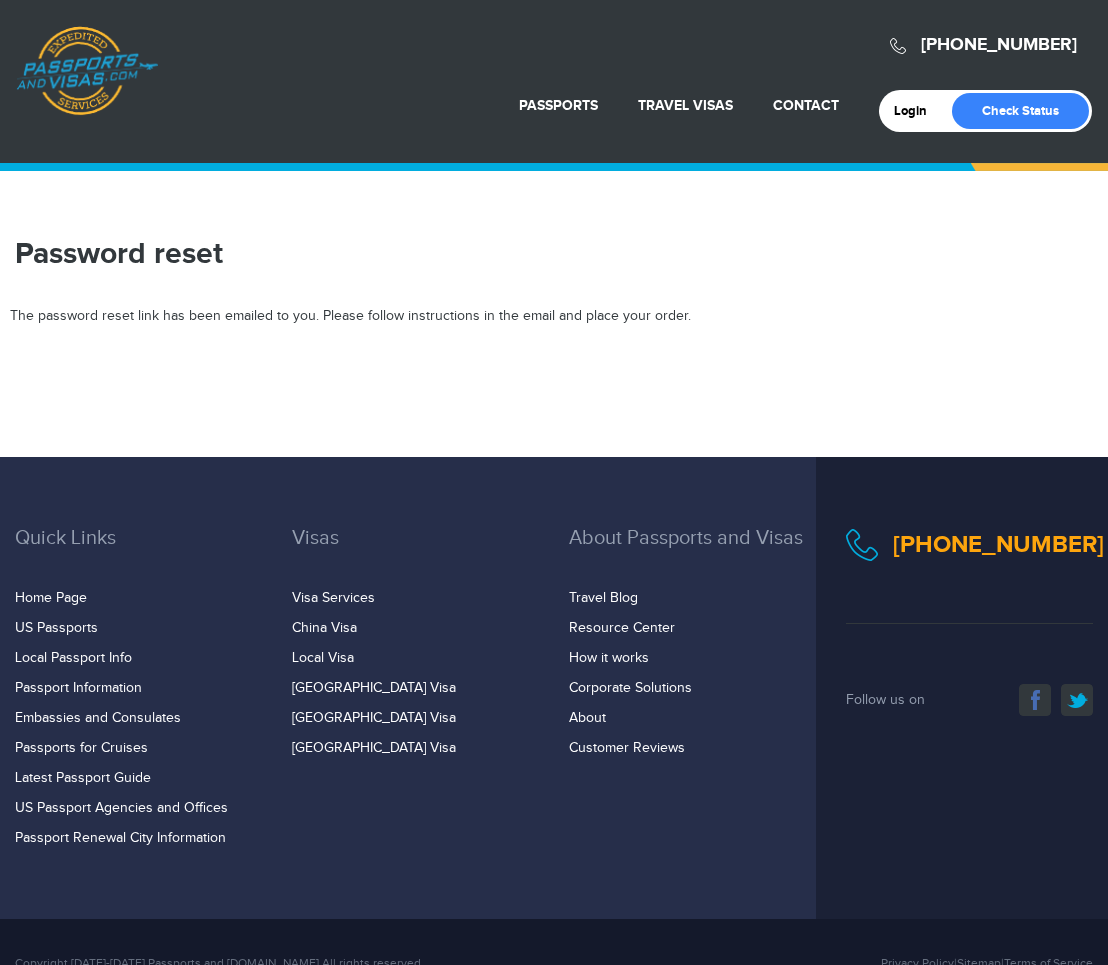 scroll, scrollTop: 0, scrollLeft: 0, axis: both 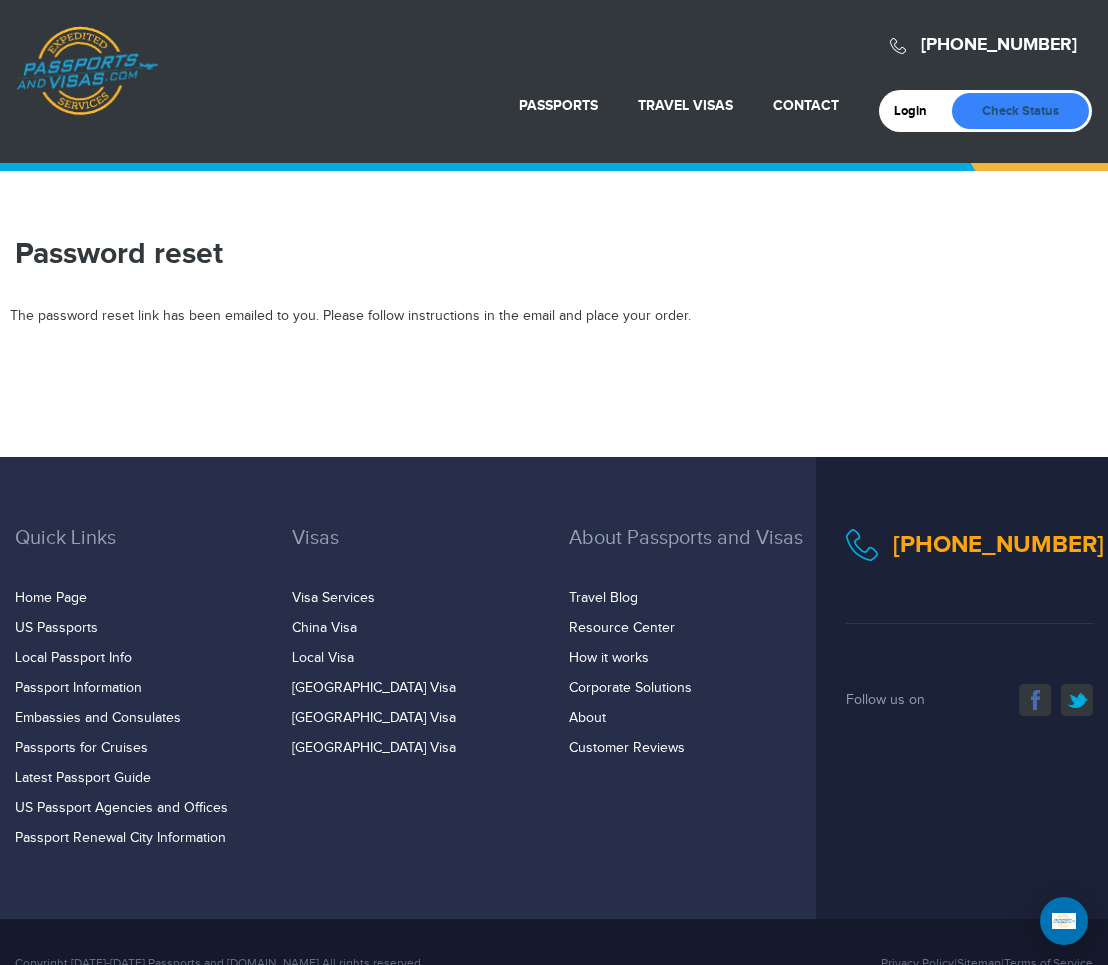 click on "Check Status" at bounding box center [1020, 111] 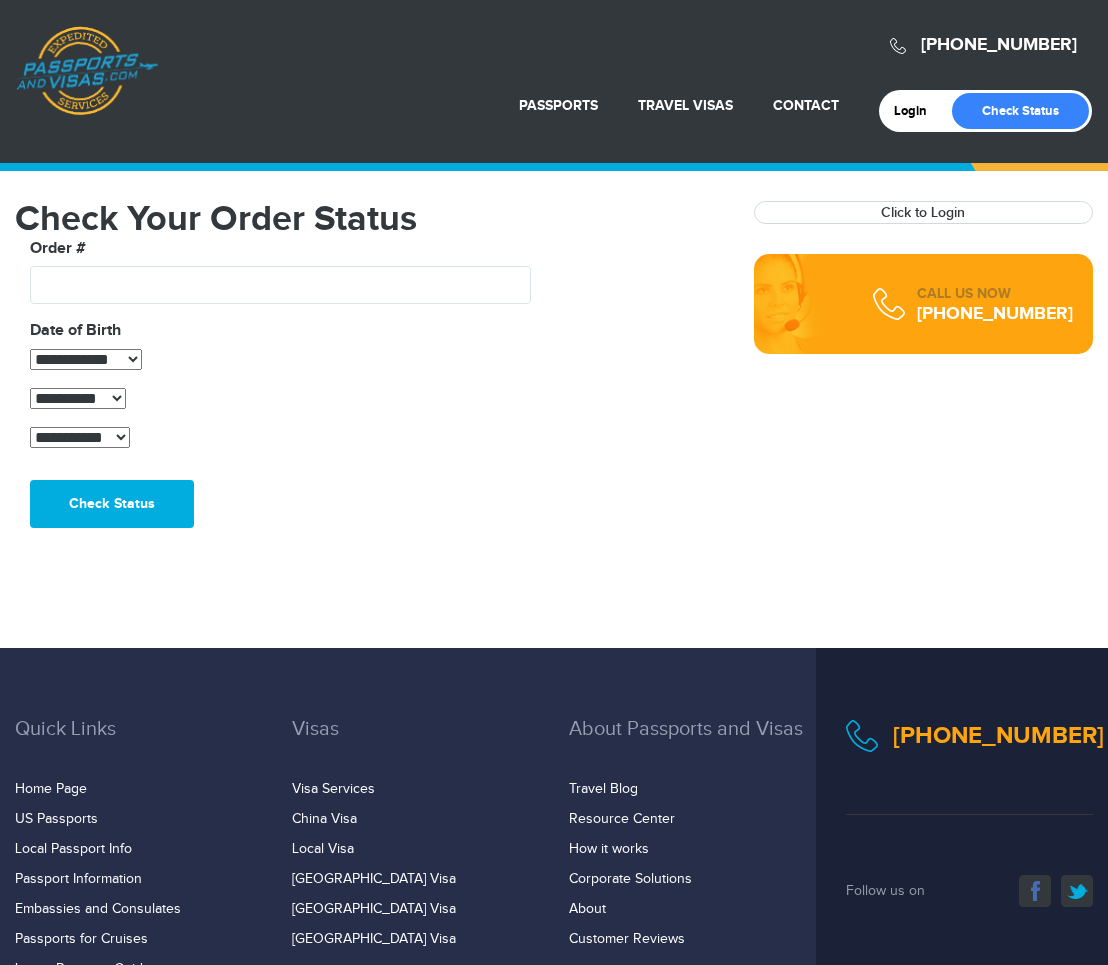 scroll, scrollTop: 0, scrollLeft: 0, axis: both 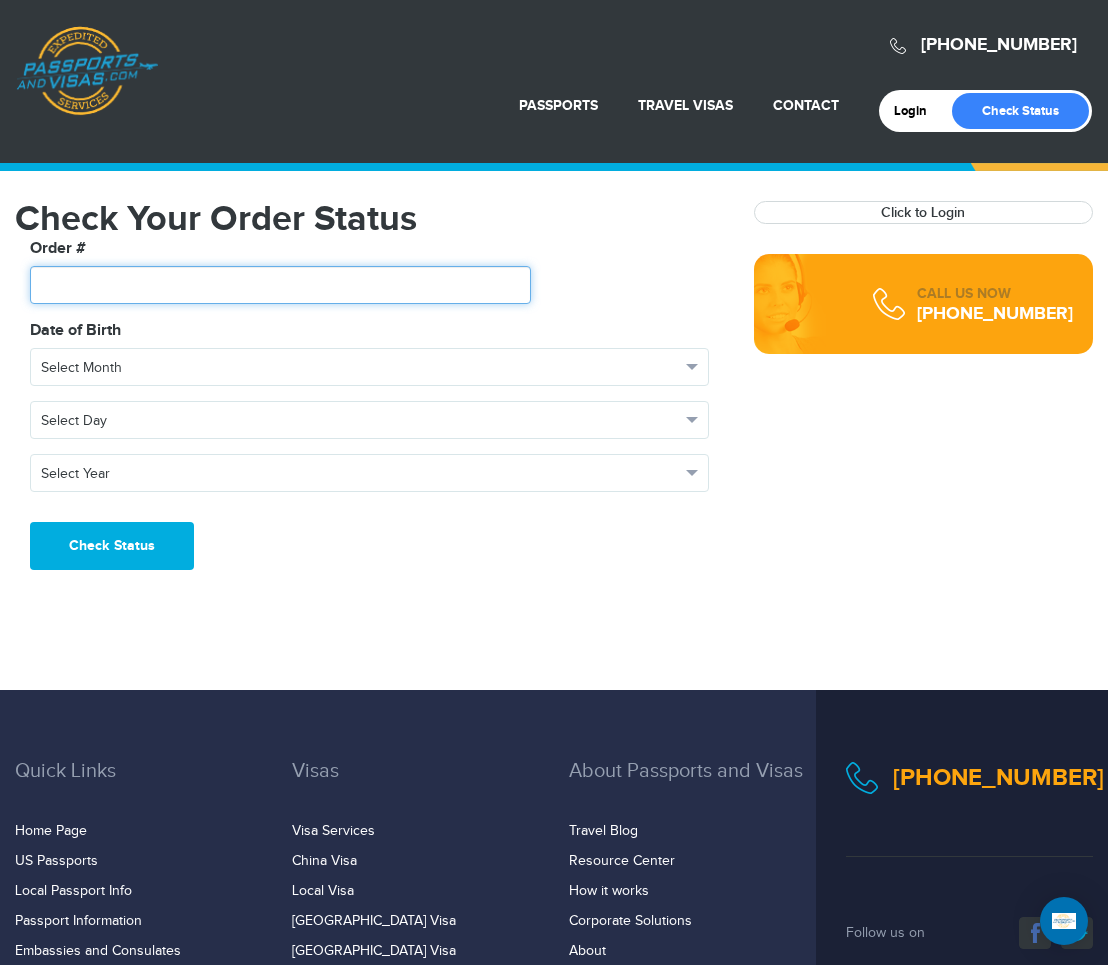 click at bounding box center (280, 285) 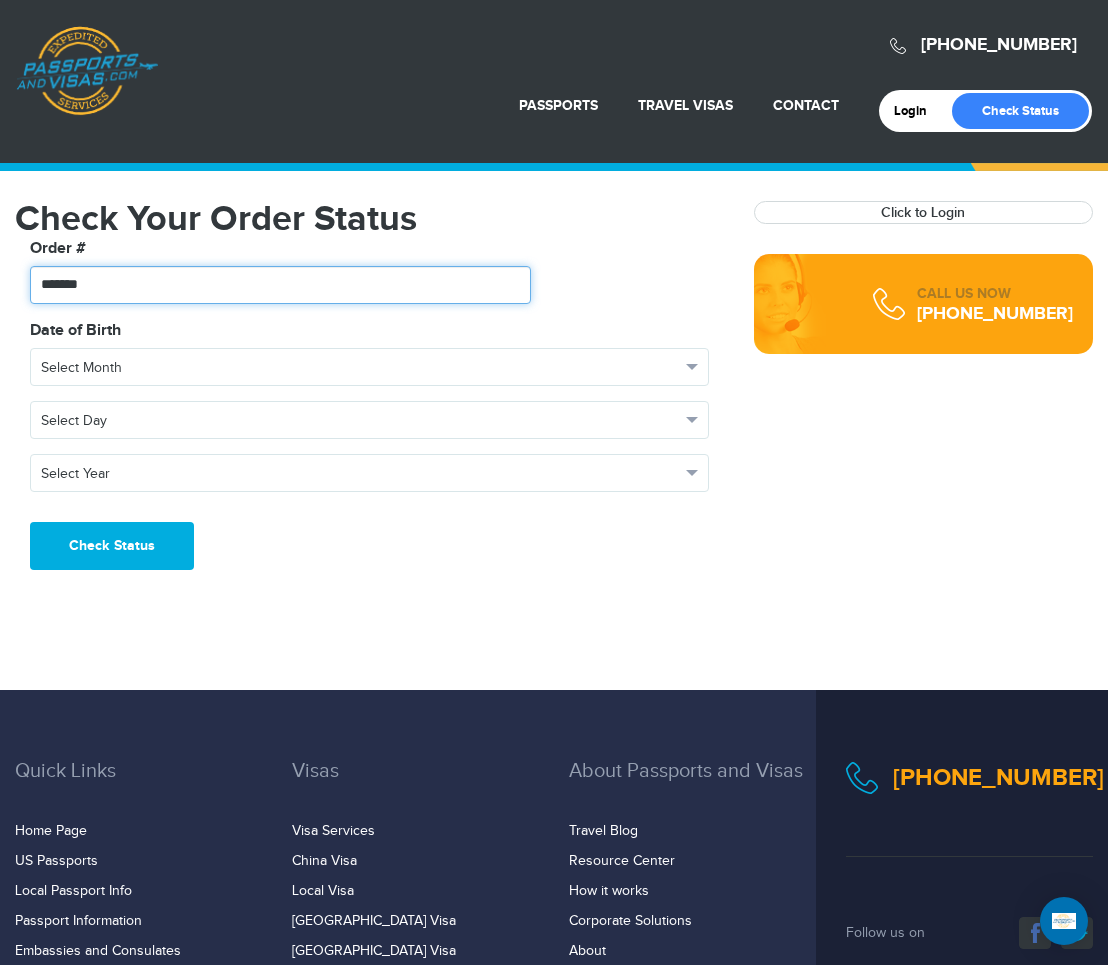 type on "*******" 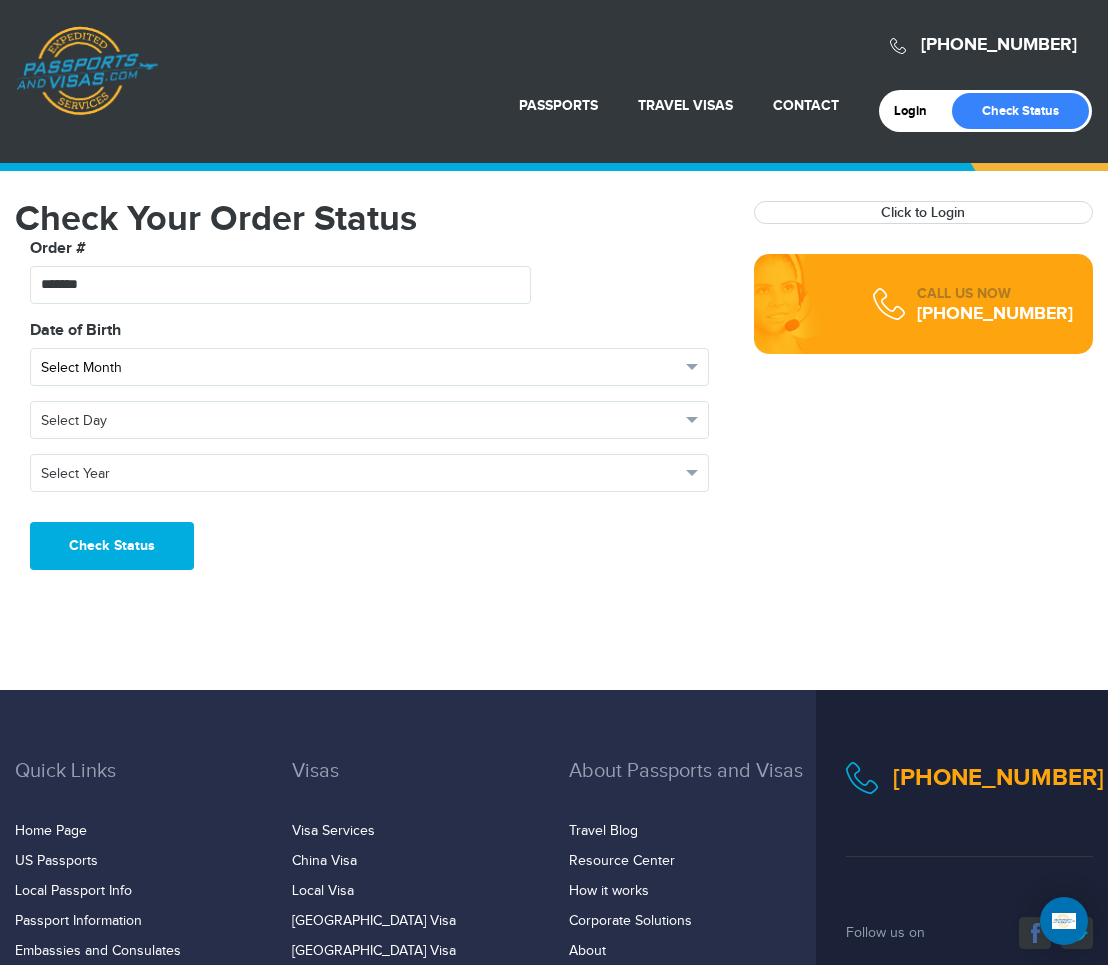 click on "Select Month" at bounding box center [369, 367] 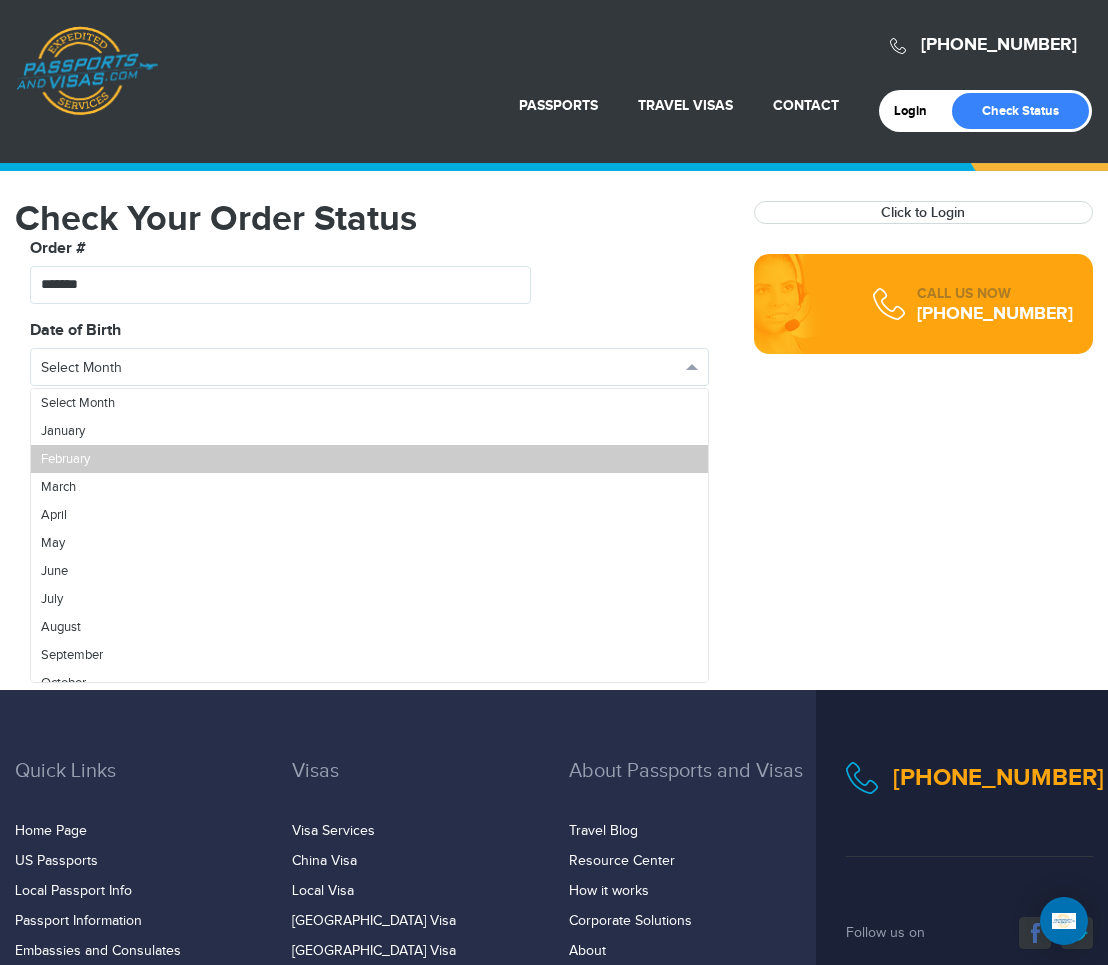 click on "February" at bounding box center (369, 459) 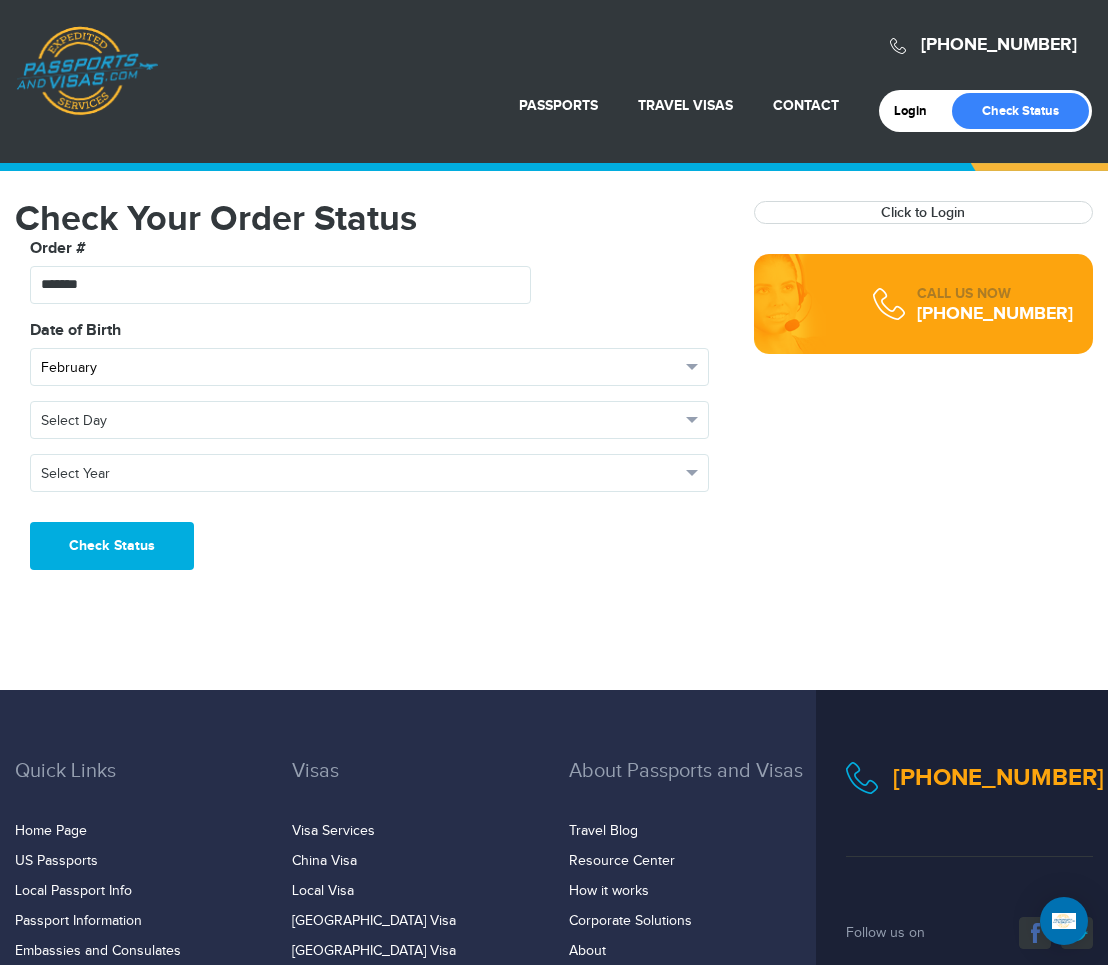 click on "February" at bounding box center [360, 368] 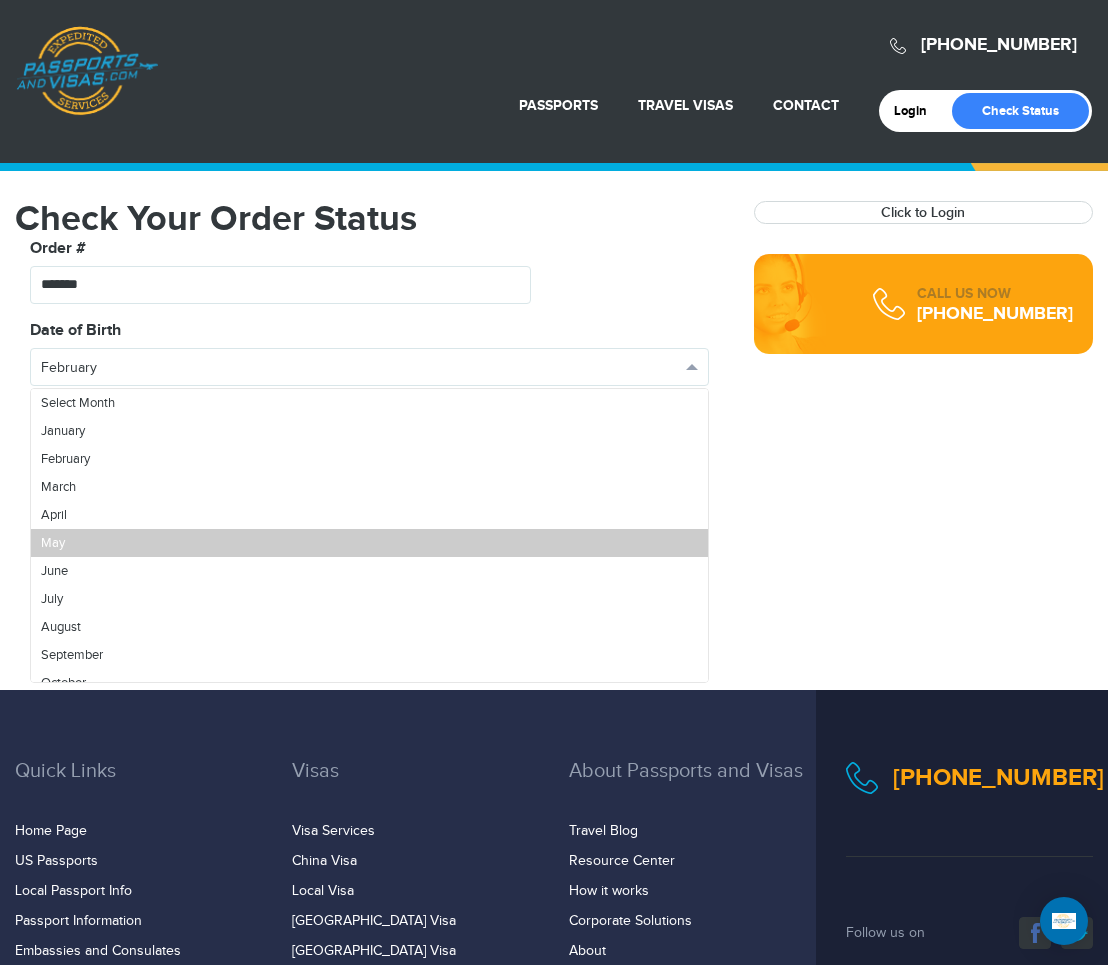 click on "May" at bounding box center [369, 543] 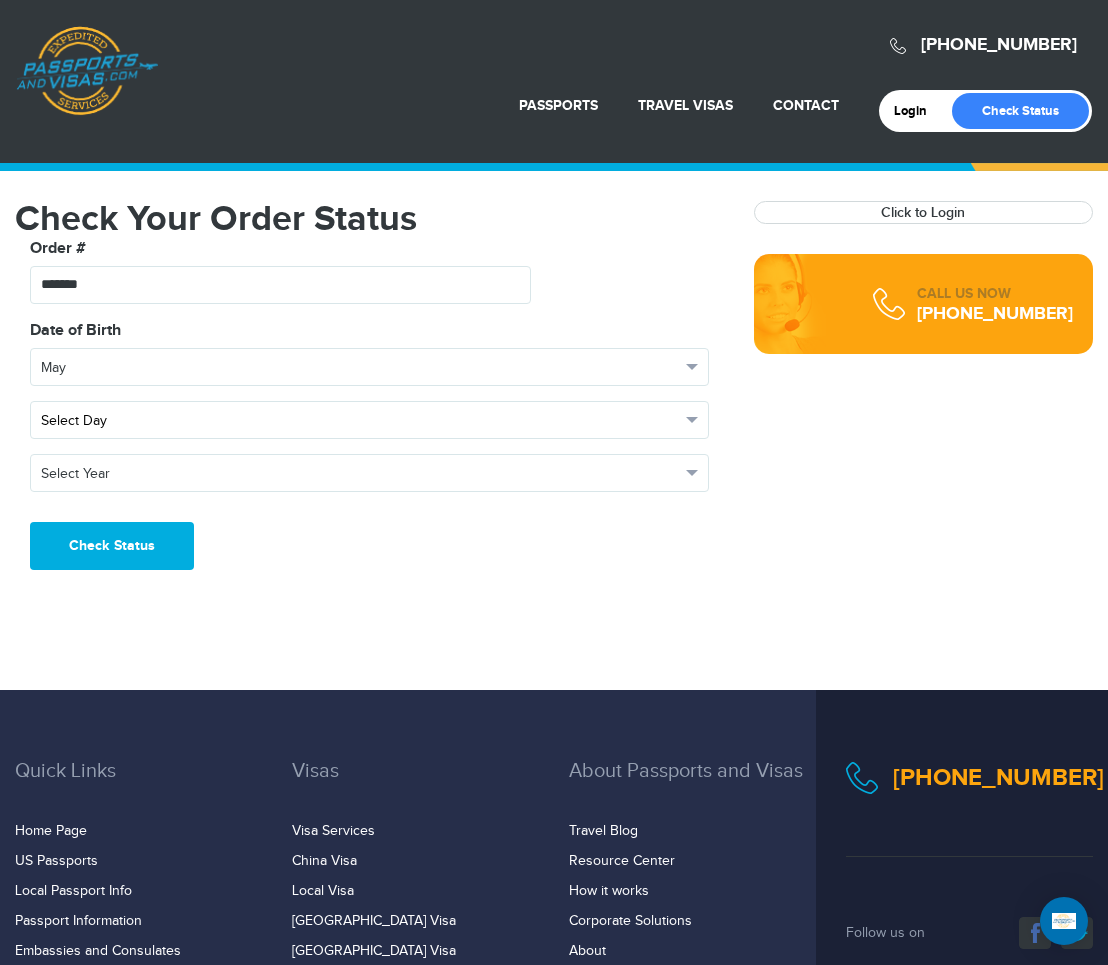 click on "Select Day" at bounding box center [369, 420] 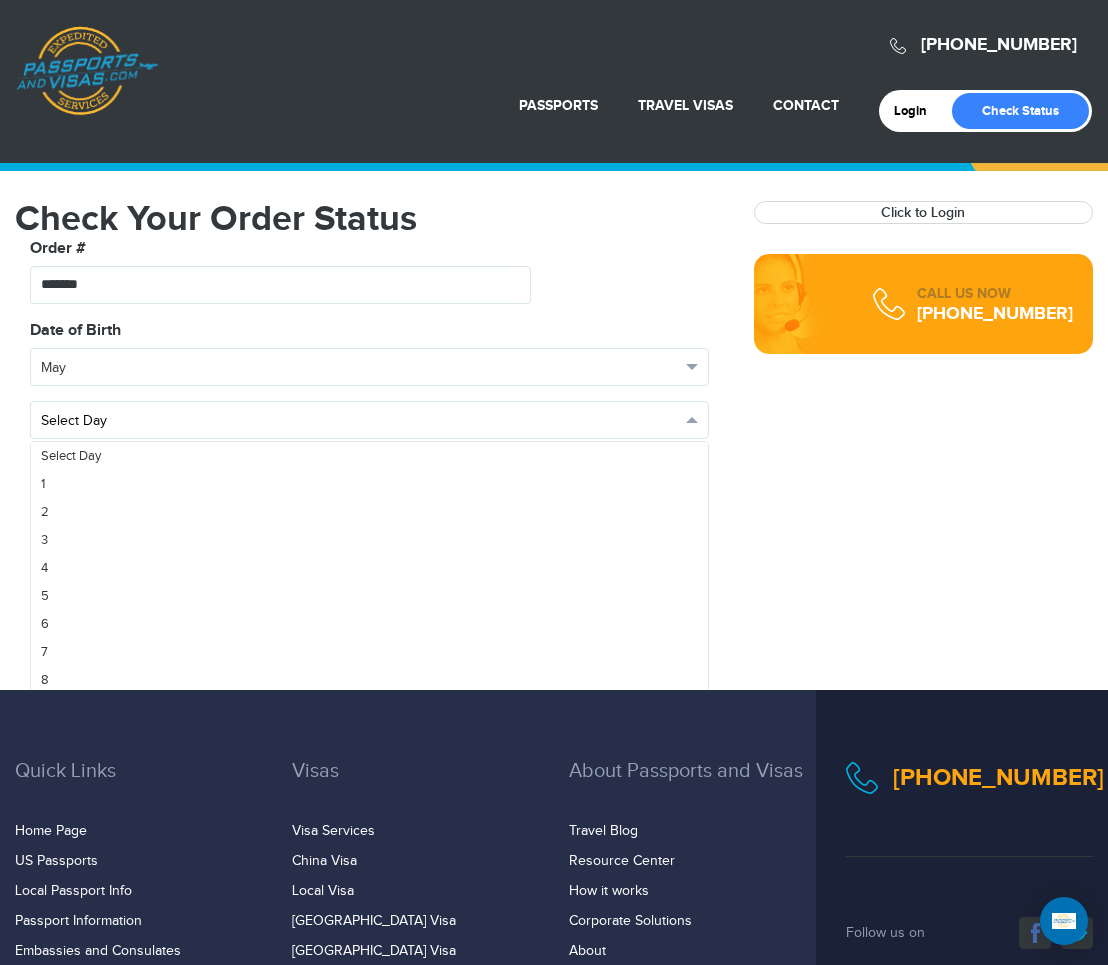 click on "Select Day" at bounding box center [360, 421] 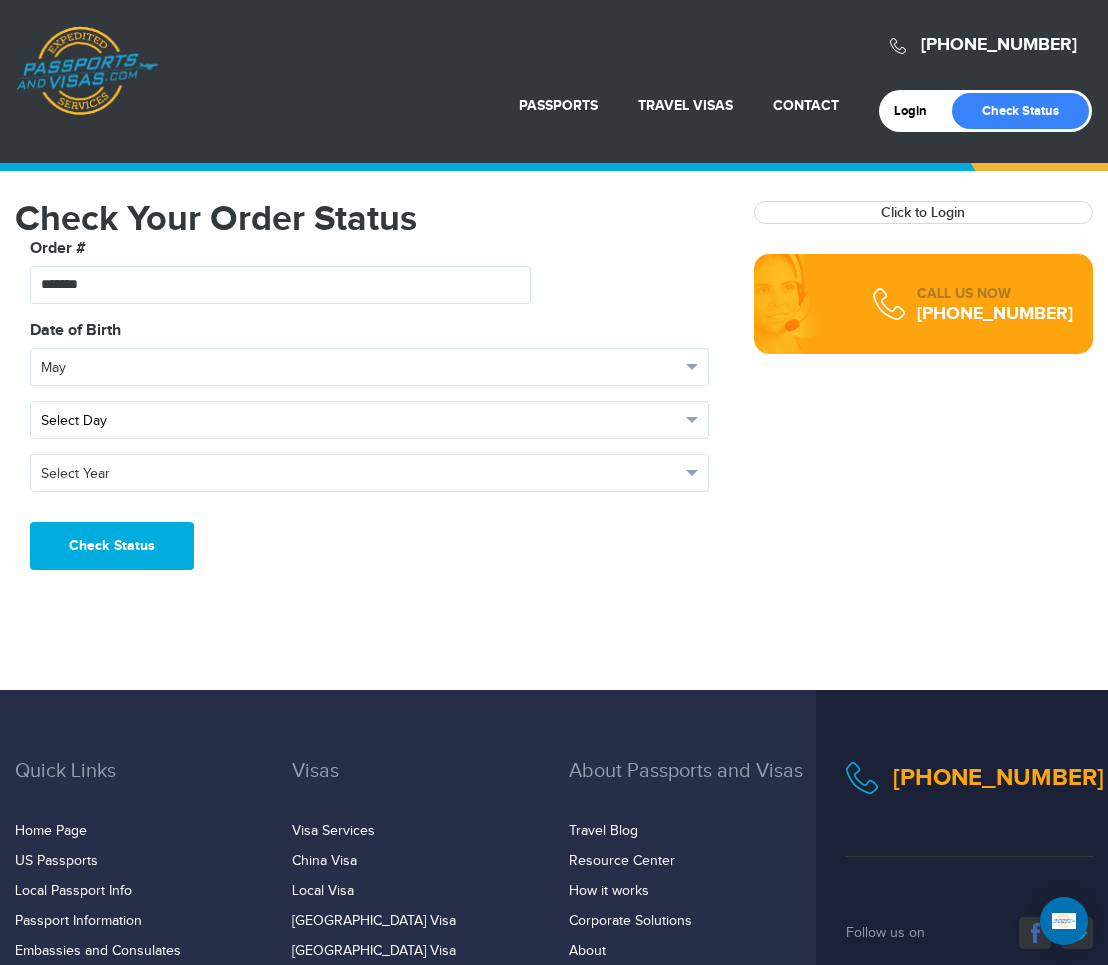 click on "Select Day" at bounding box center [360, 421] 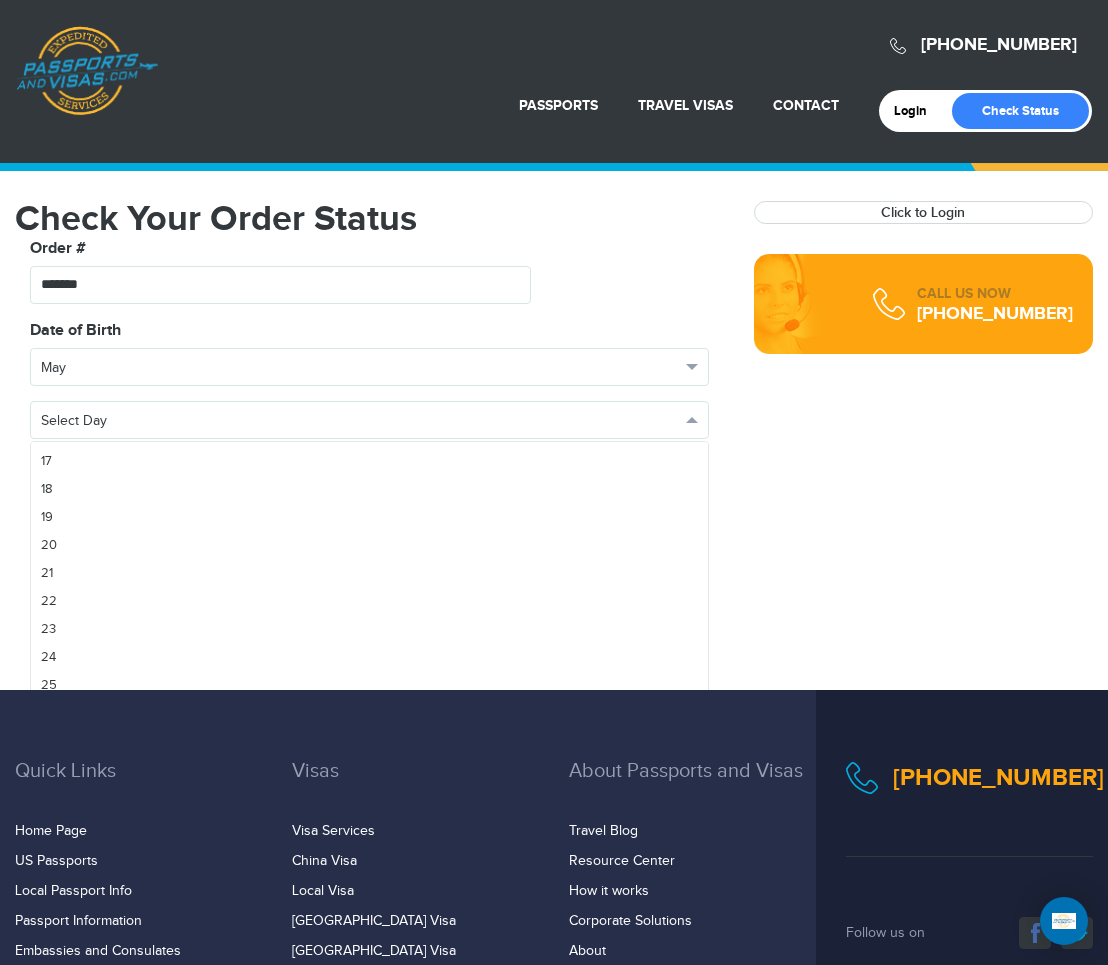 scroll, scrollTop: 474, scrollLeft: 0, axis: vertical 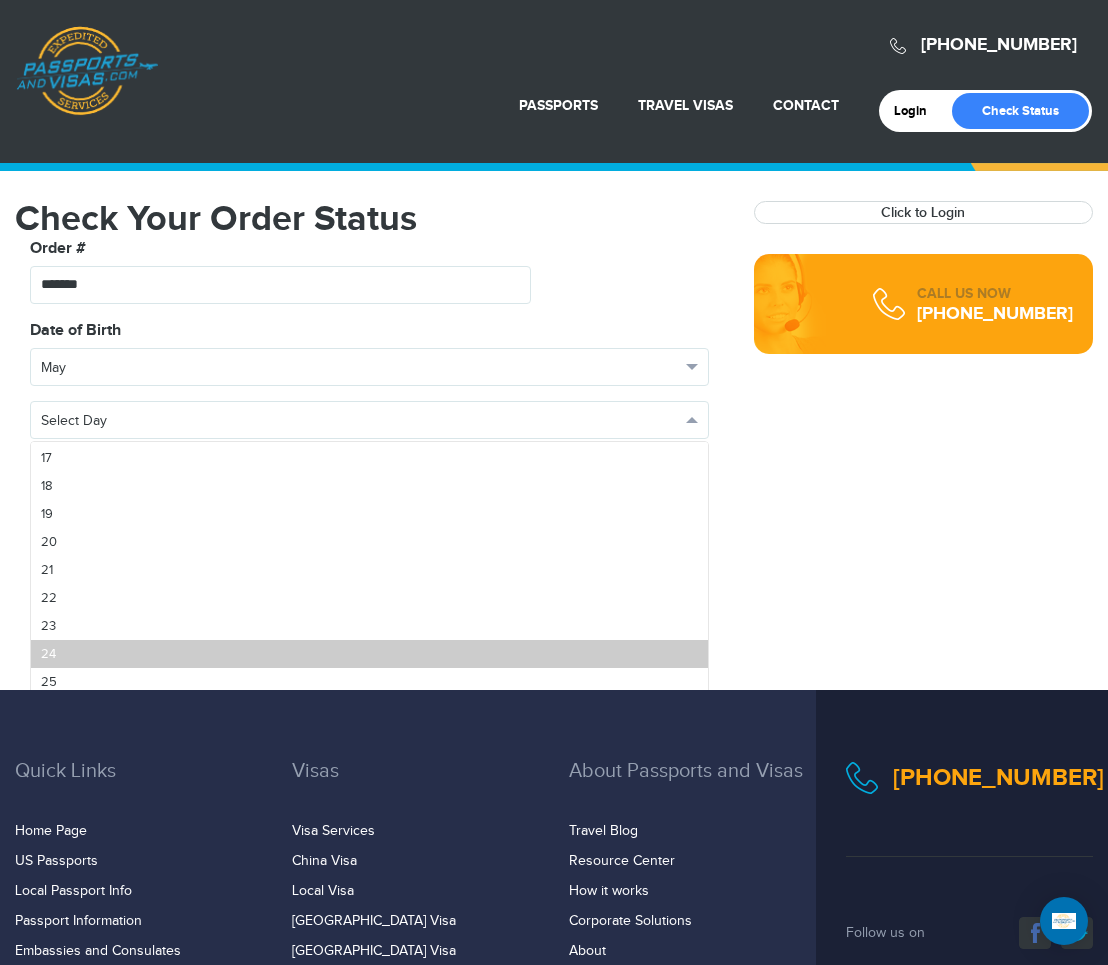 click on "24" at bounding box center [369, 654] 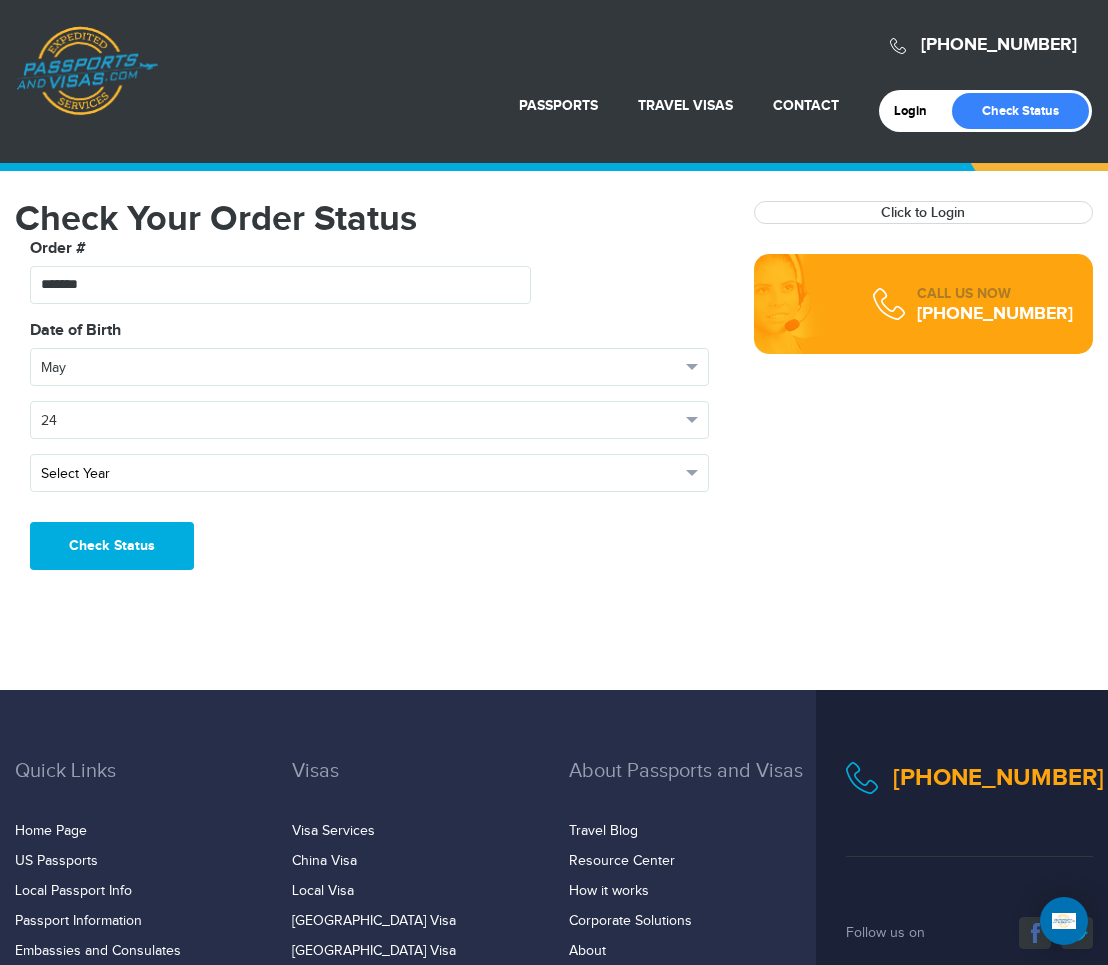 click on "Select Year" at bounding box center [360, 474] 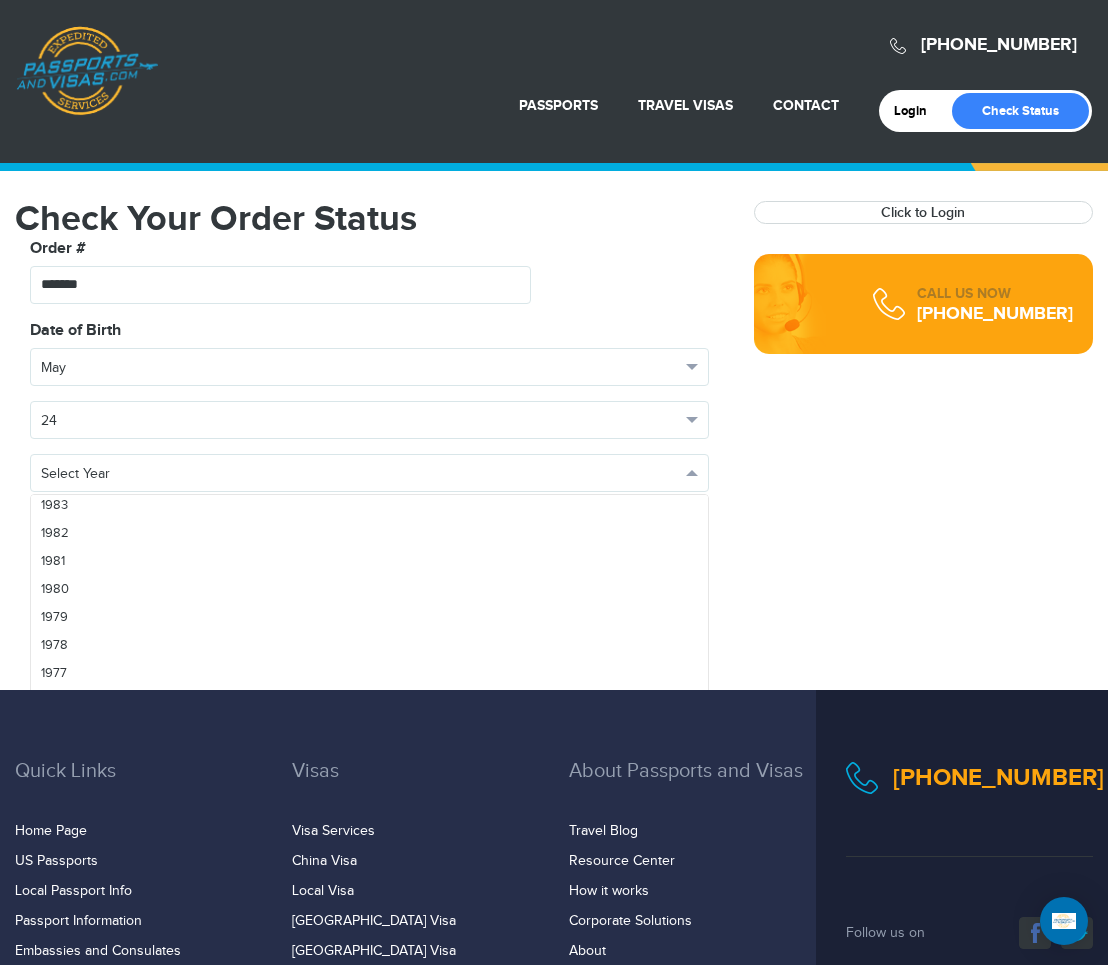 scroll, scrollTop: 1315, scrollLeft: 0, axis: vertical 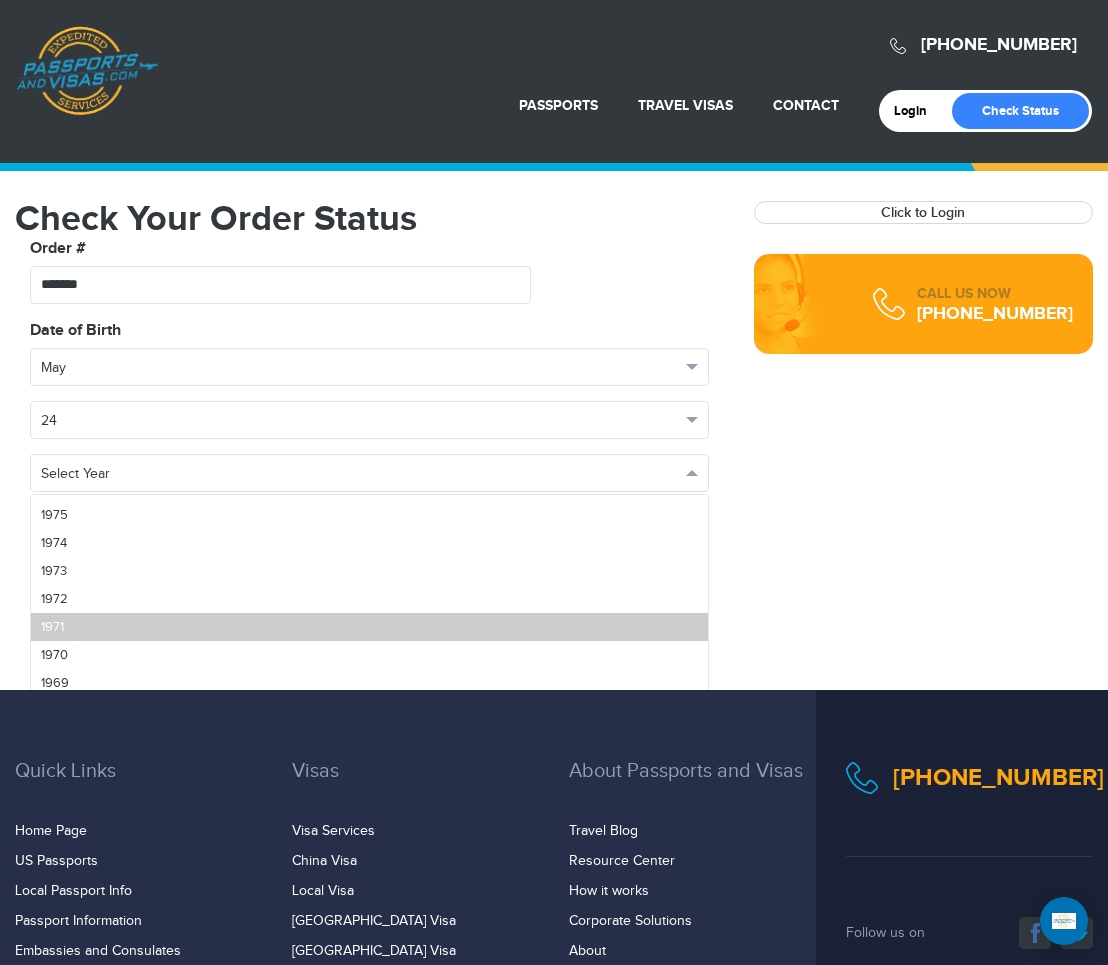 click on "1971" at bounding box center [369, 627] 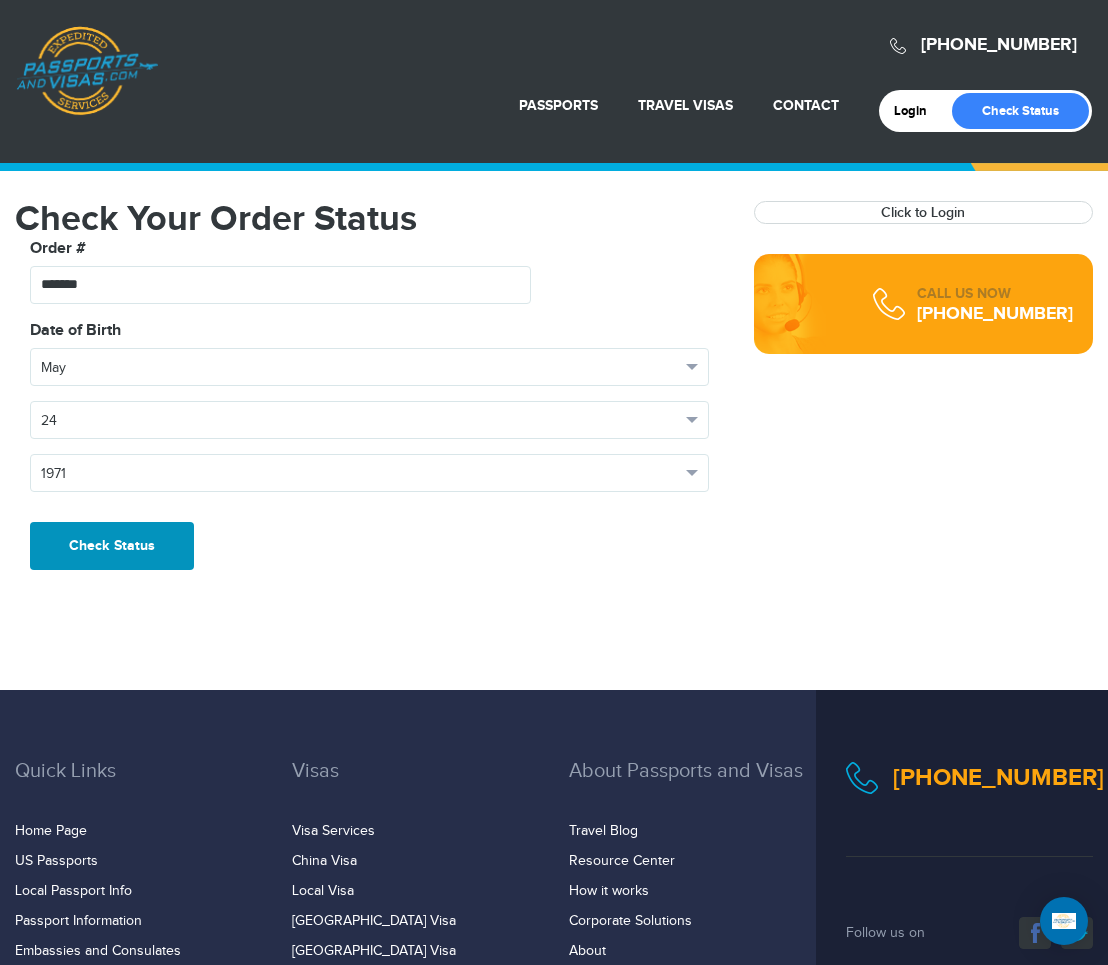 click on "Check Status" at bounding box center [112, 546] 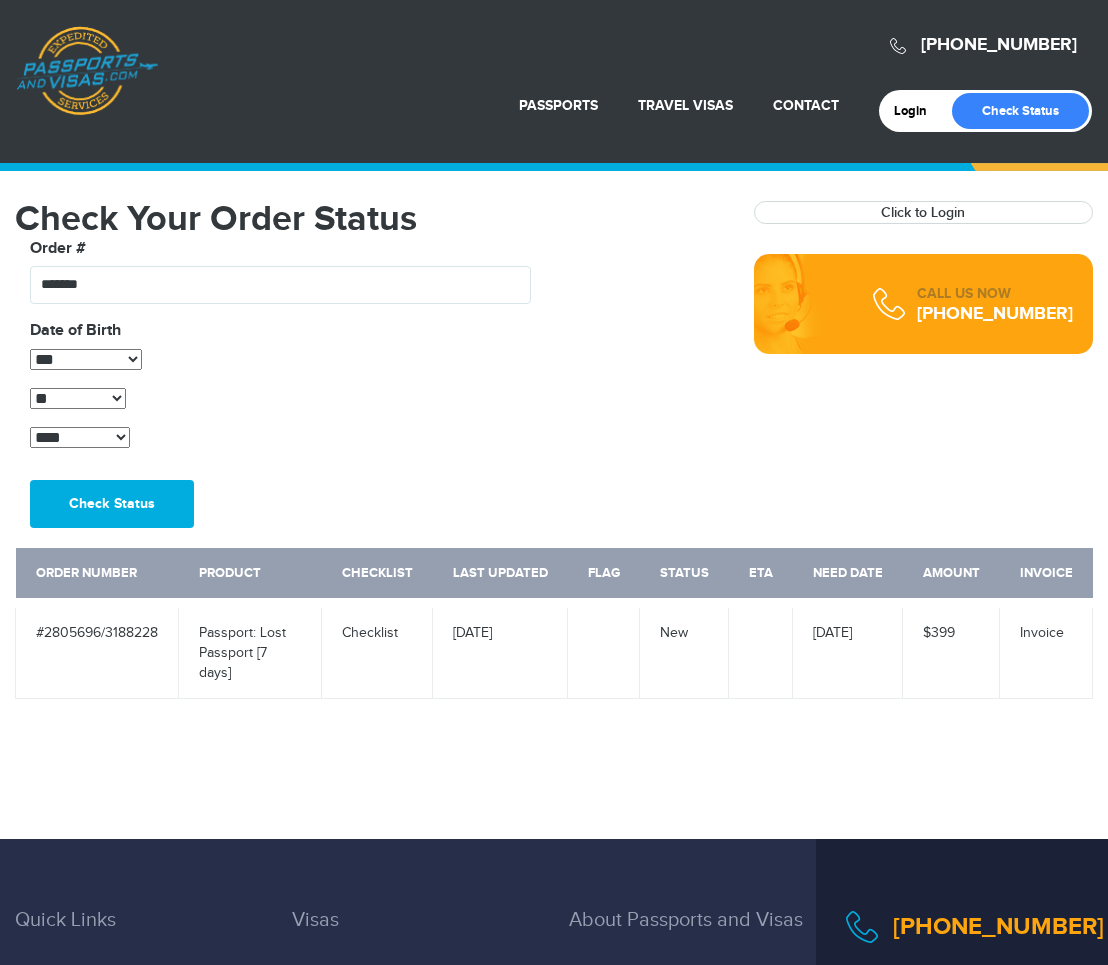 scroll, scrollTop: 0, scrollLeft: 0, axis: both 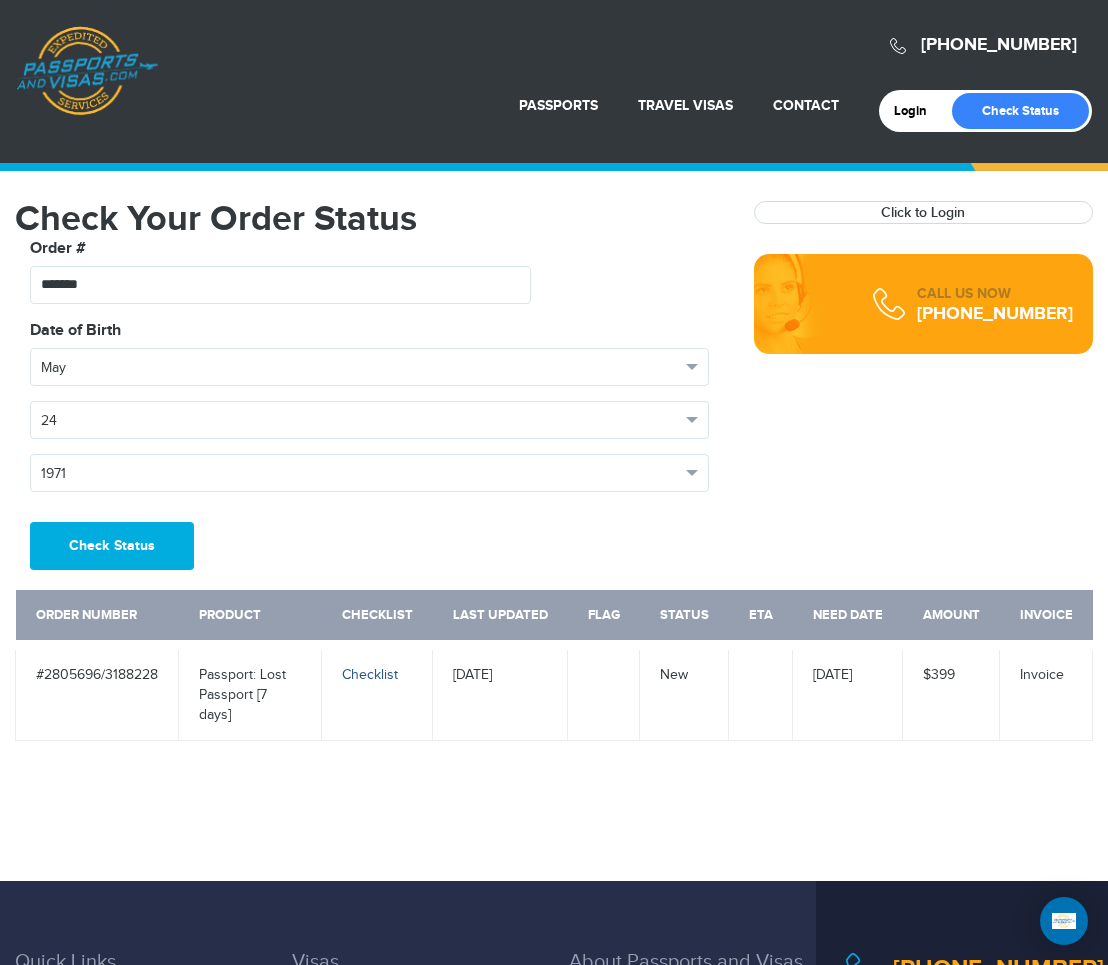 click on "Checklist" at bounding box center (370, 675) 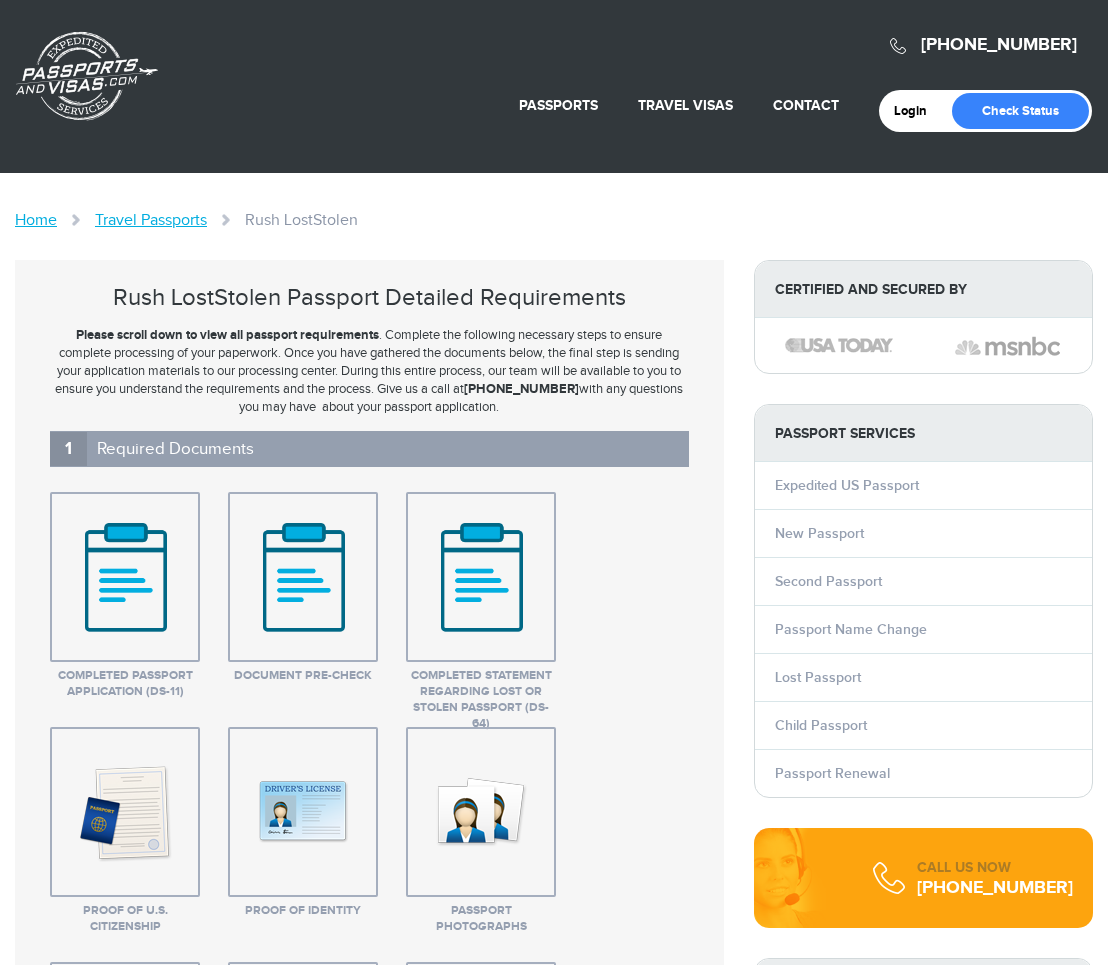 scroll, scrollTop: 0, scrollLeft: 0, axis: both 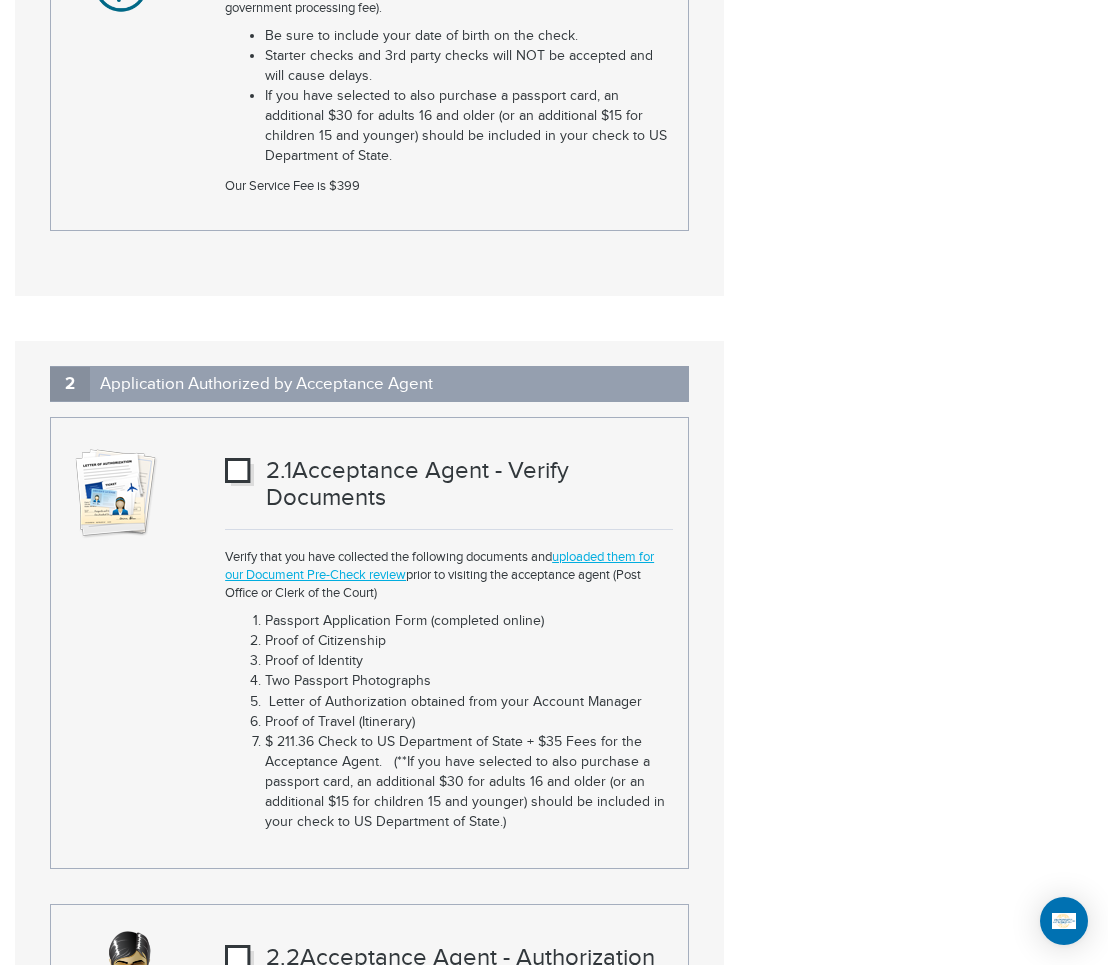 click on "Rush LostStolen Passport Detailed Requirements
Please scroll down to view all passport requirements . Complete the following necessary steps to ensure complete processing of your paperwork. Once you have gathered the documents below, the final step is sending your application materials to our processing center. During this entire process, our team will be available to you to ensure you understand the requirements and the process. Give us a call at  [PHONE_NUMBER]  with any questions you may have  about your passport application.
1 Required Documents
Completed Passport Application (DS-11)
Completed Passport Application (DS-11)
[URL][DOMAIN_NAME] ." at bounding box center [554, -1476] 